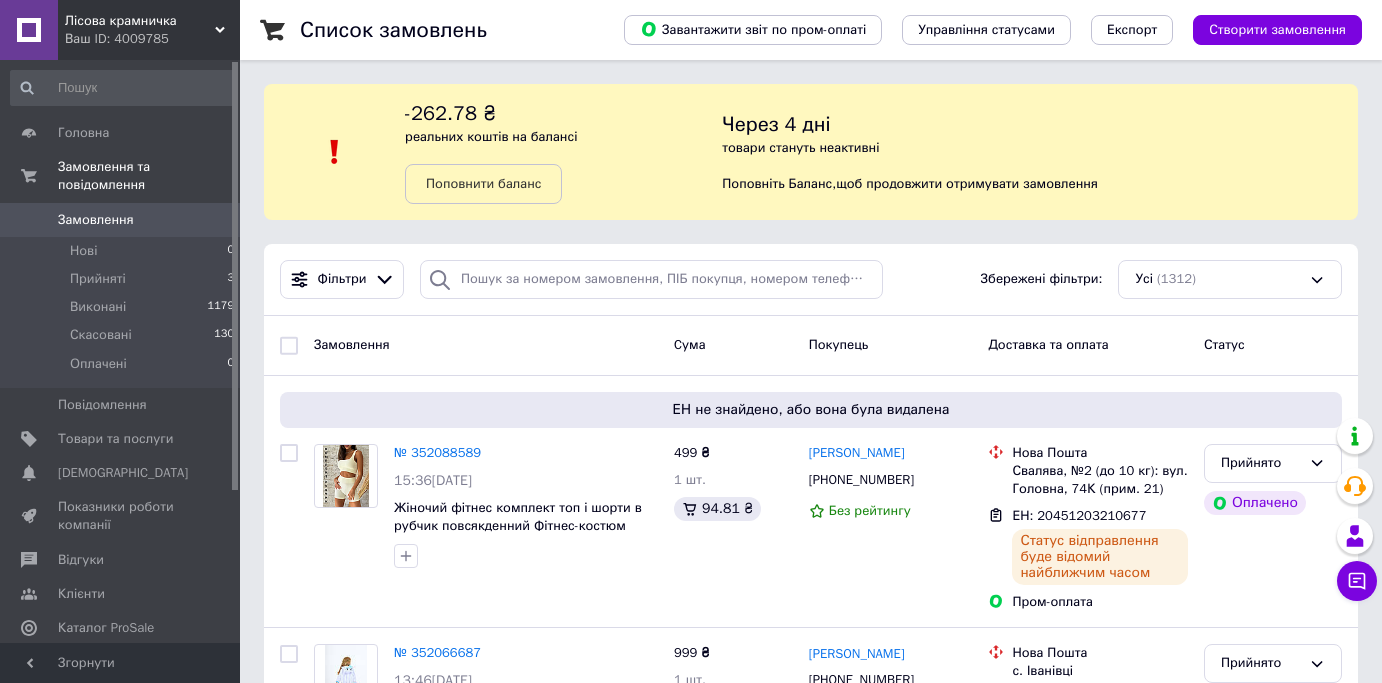 scroll, scrollTop: 0, scrollLeft: 0, axis: both 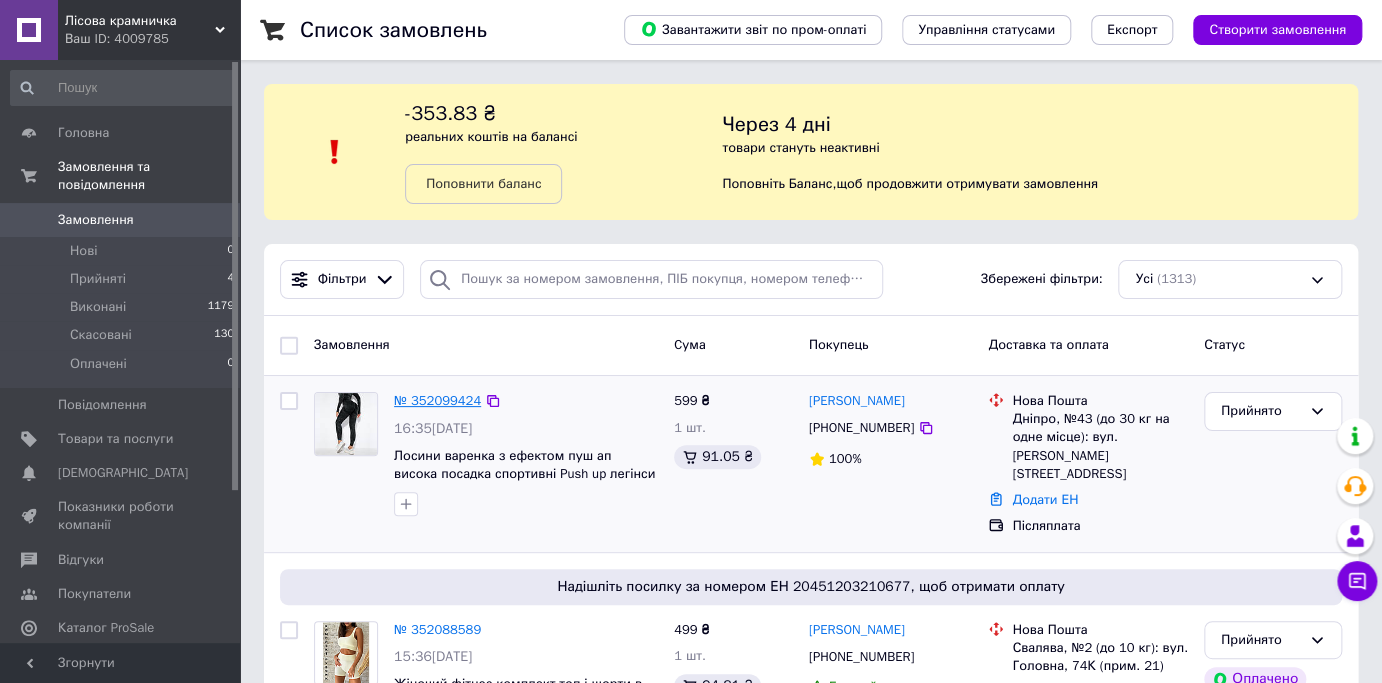 click on "№ 352099424" at bounding box center [437, 400] 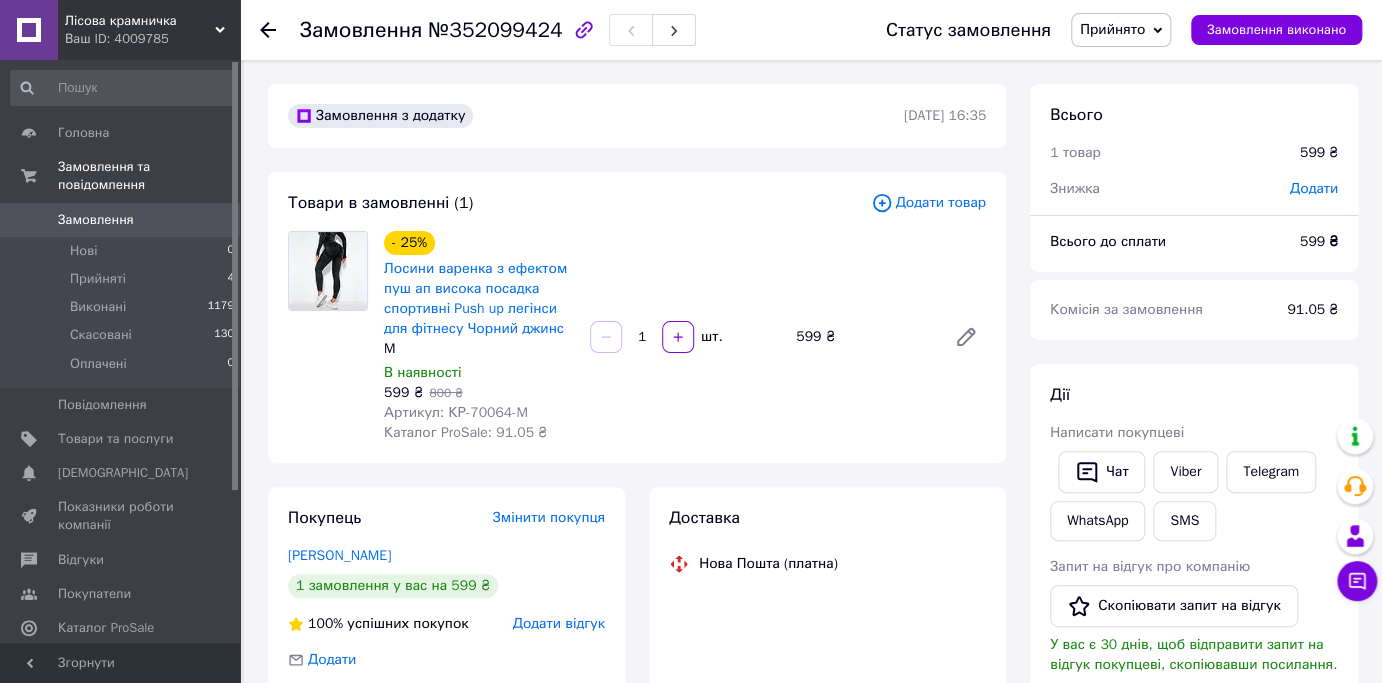 click on "№352099424" at bounding box center (495, 30) 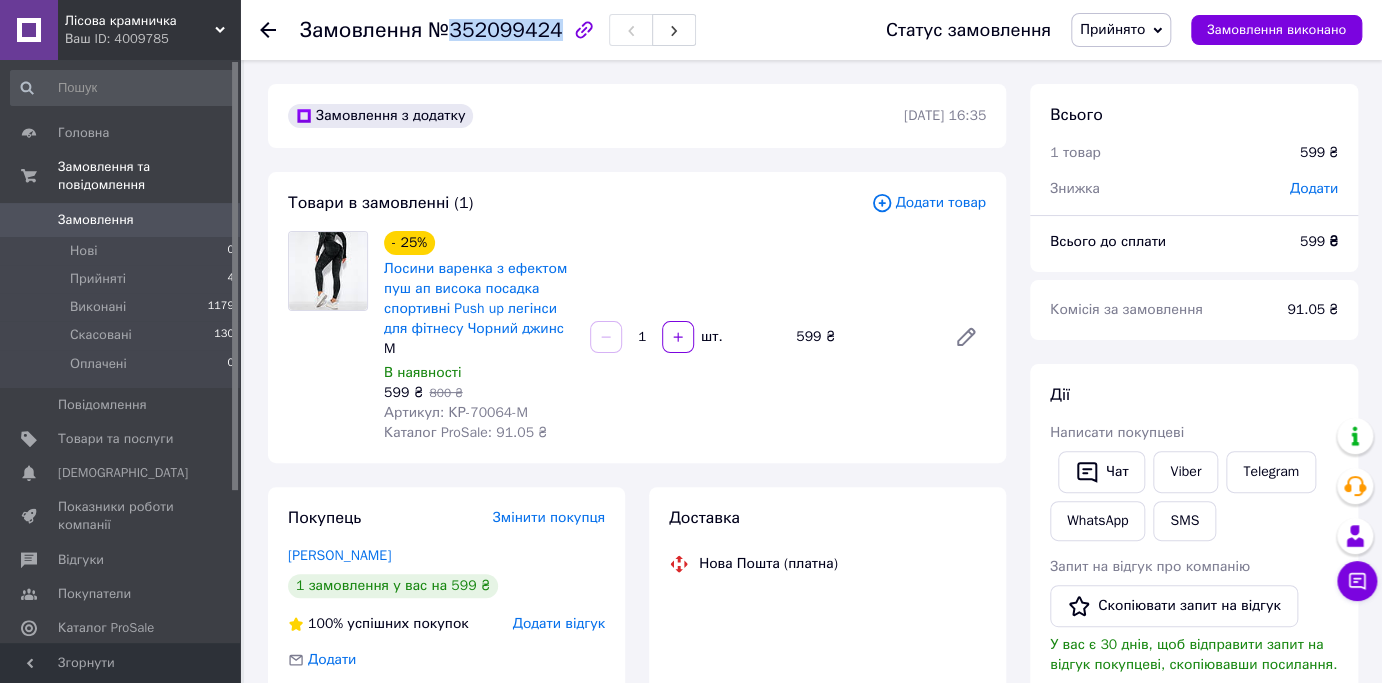 click on "№352099424" at bounding box center [495, 30] 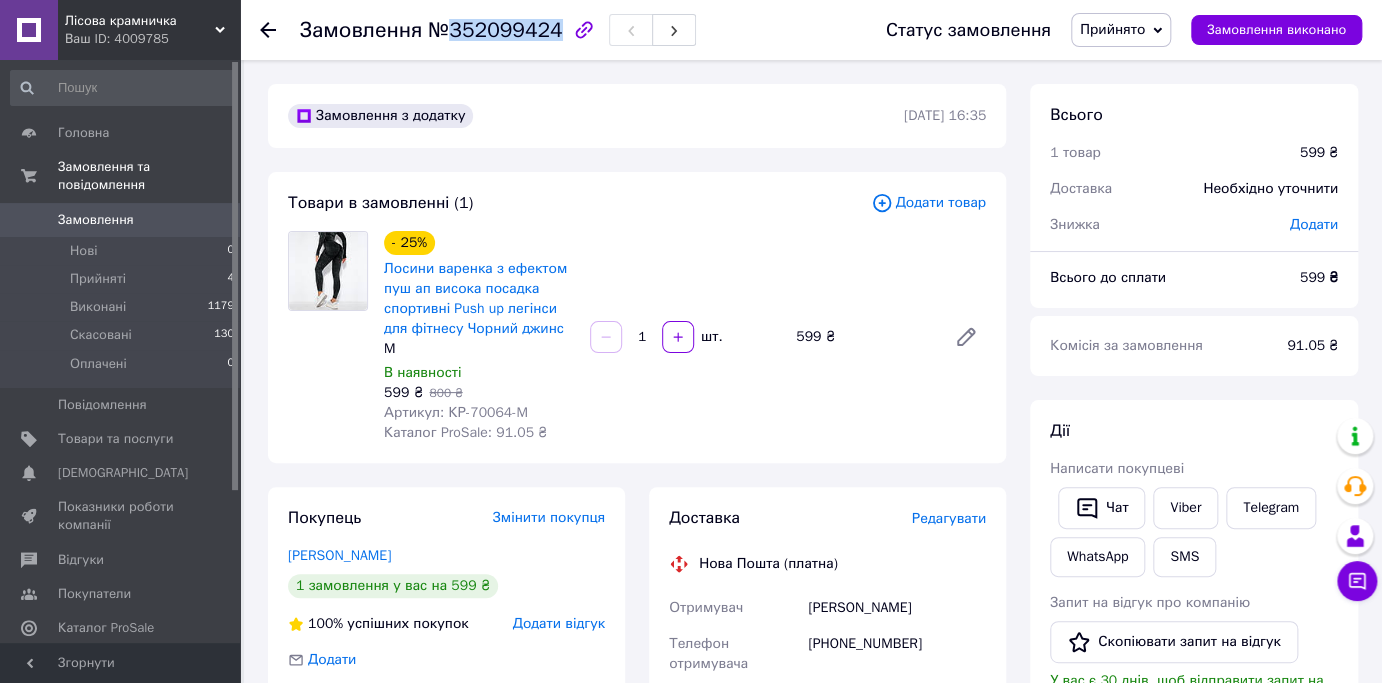 copy on "352099424" 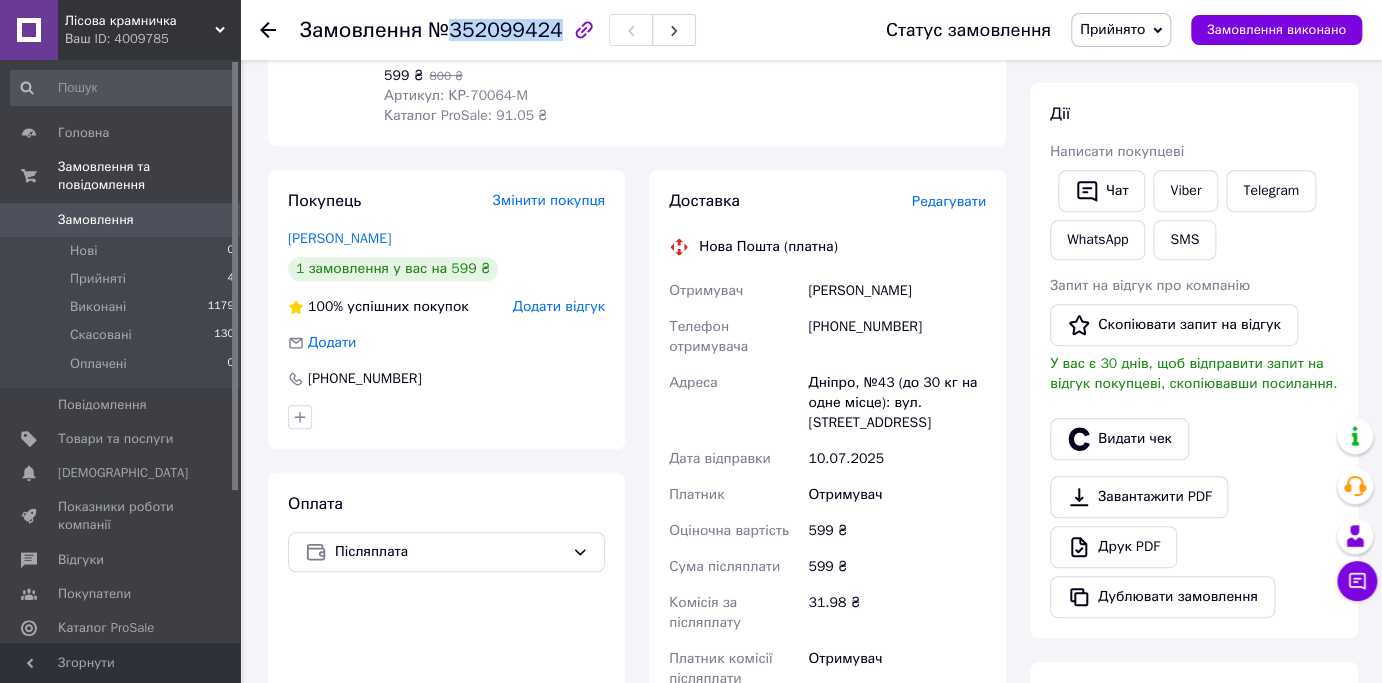 scroll, scrollTop: 320, scrollLeft: 0, axis: vertical 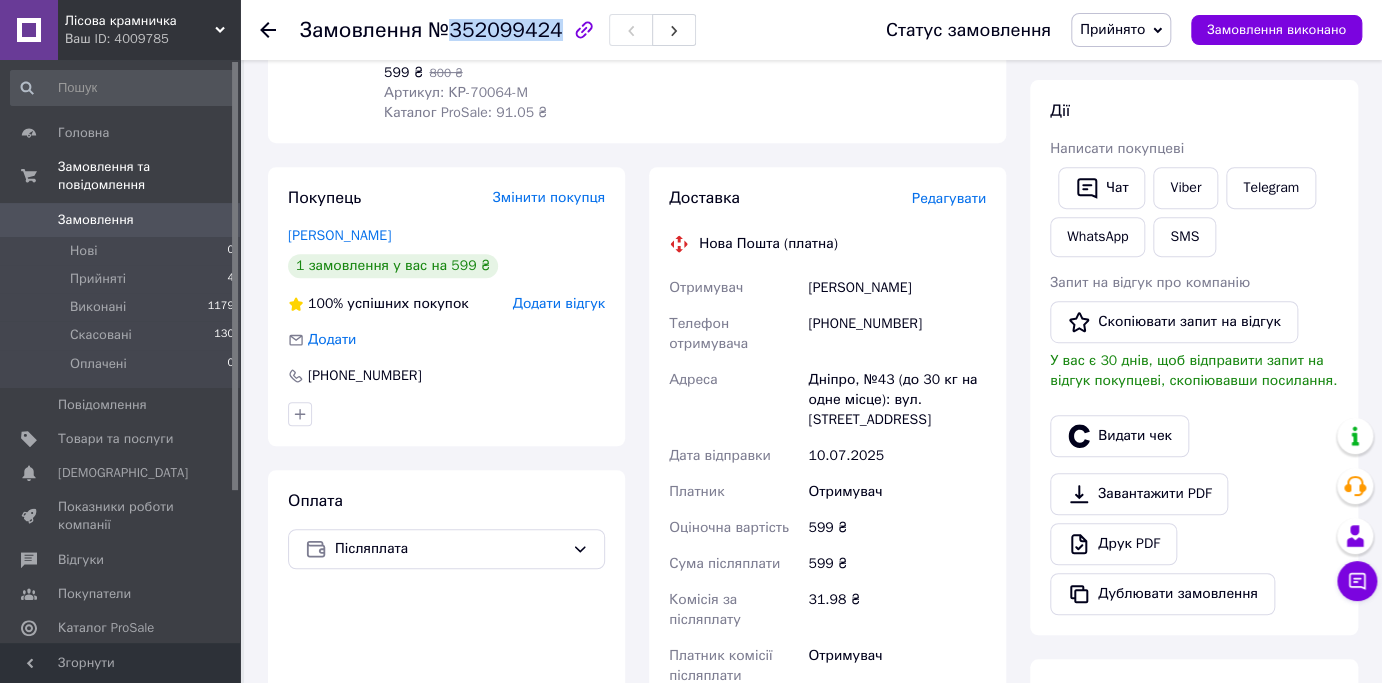 drag, startPoint x: 800, startPoint y: 285, endPoint x: 924, endPoint y: 293, distance: 124.2578 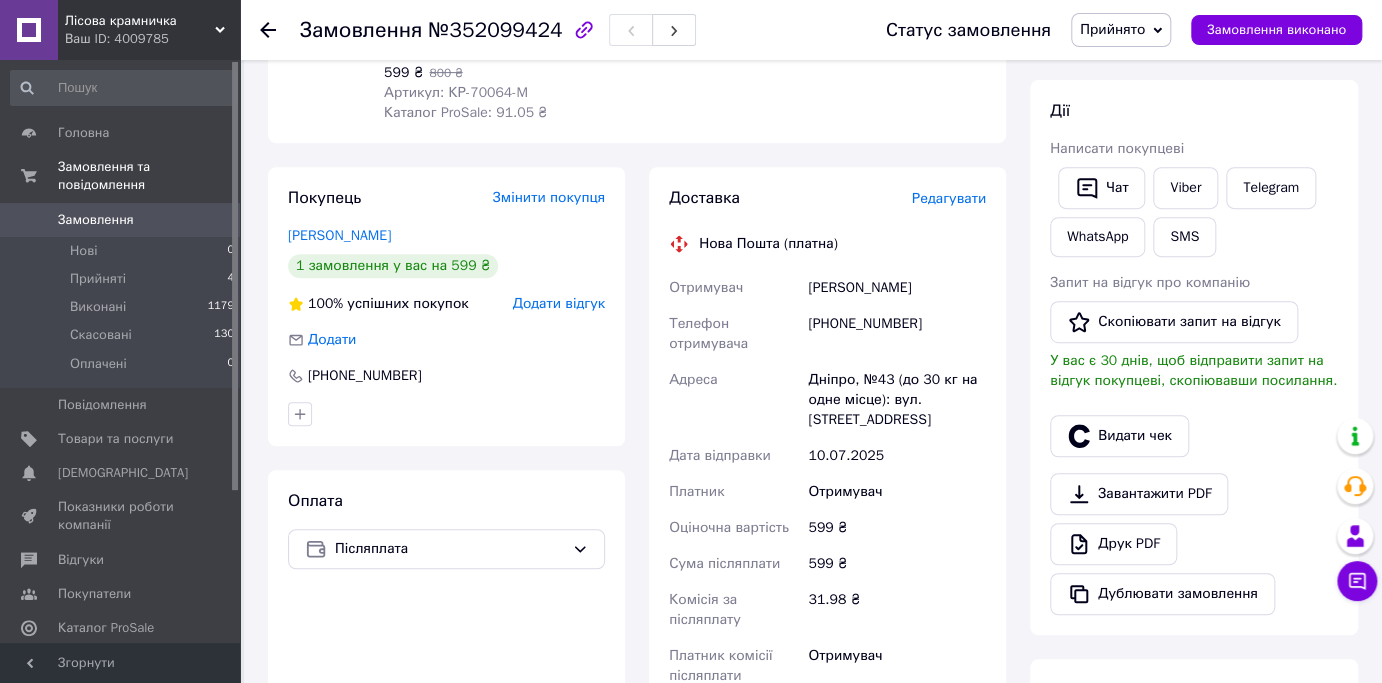 click on "[PHONE_NUMBER]" at bounding box center [897, 334] 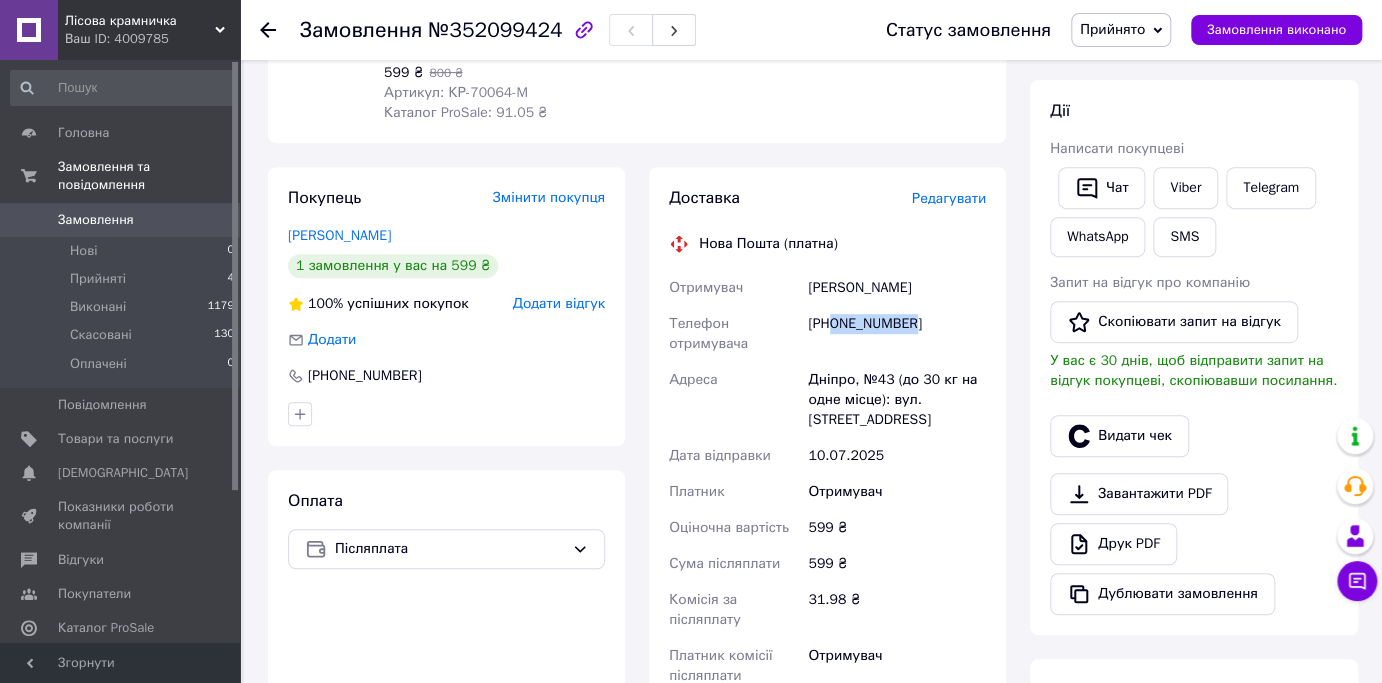 drag, startPoint x: 831, startPoint y: 326, endPoint x: 936, endPoint y: 329, distance: 105.04285 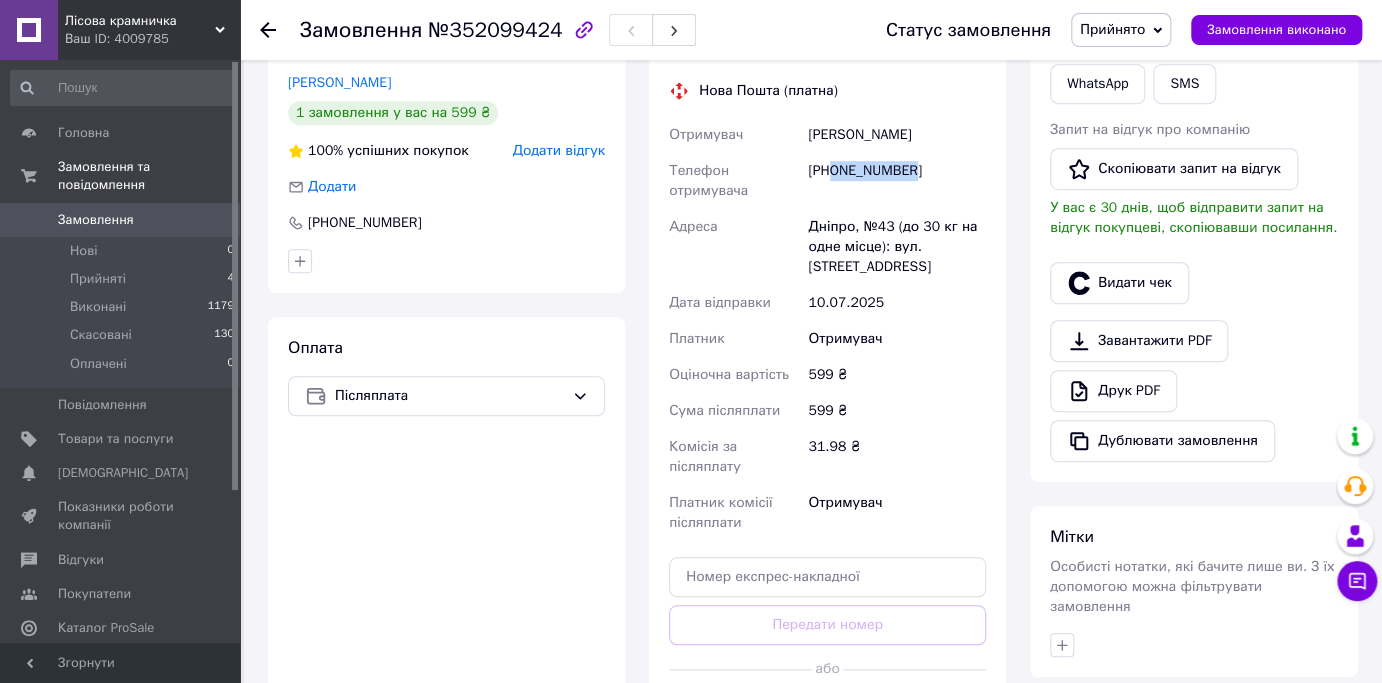 scroll, scrollTop: 480, scrollLeft: 0, axis: vertical 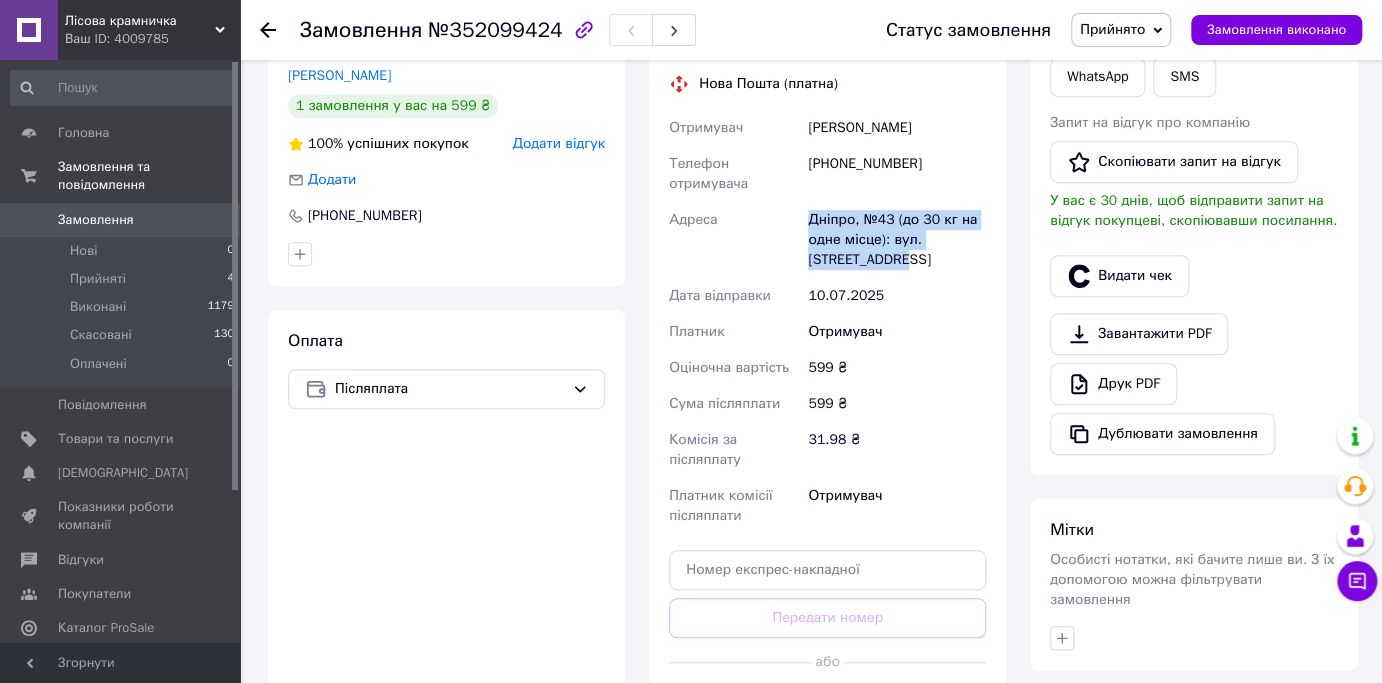 drag, startPoint x: 805, startPoint y: 219, endPoint x: 904, endPoint y: 255, distance: 105.3423 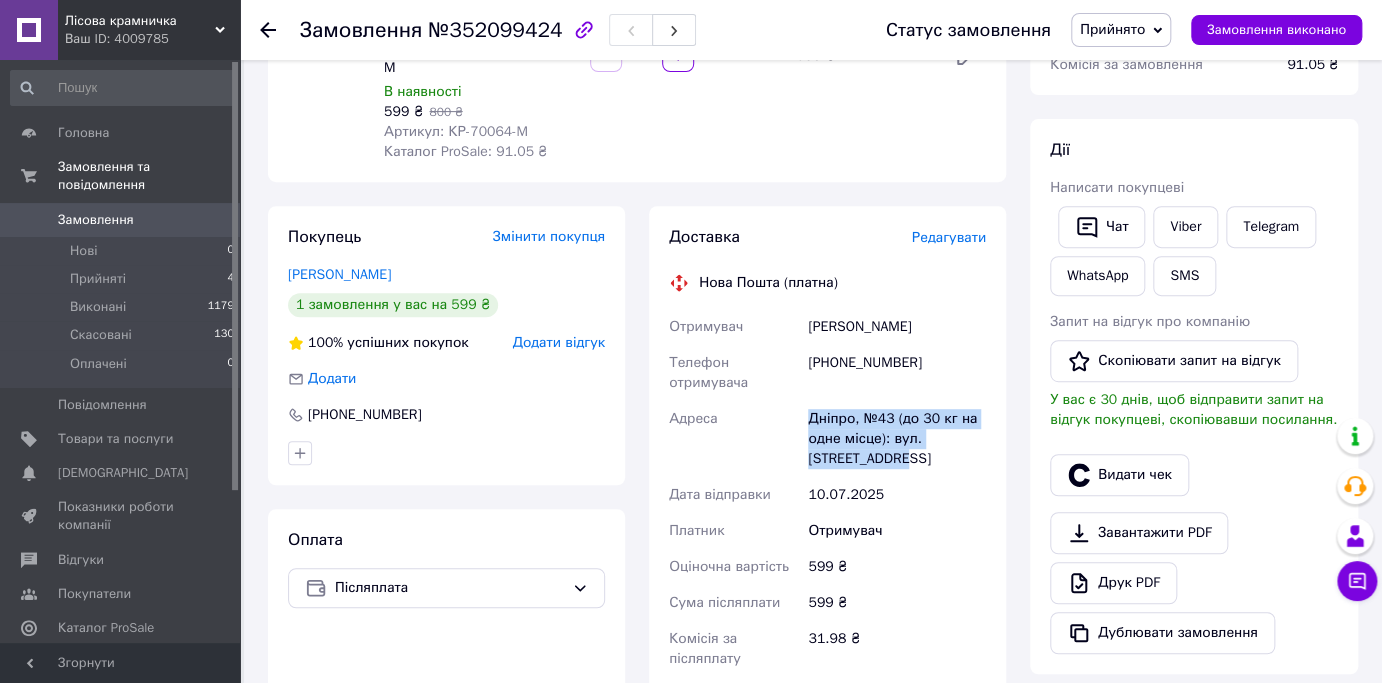 scroll, scrollTop: 80, scrollLeft: 0, axis: vertical 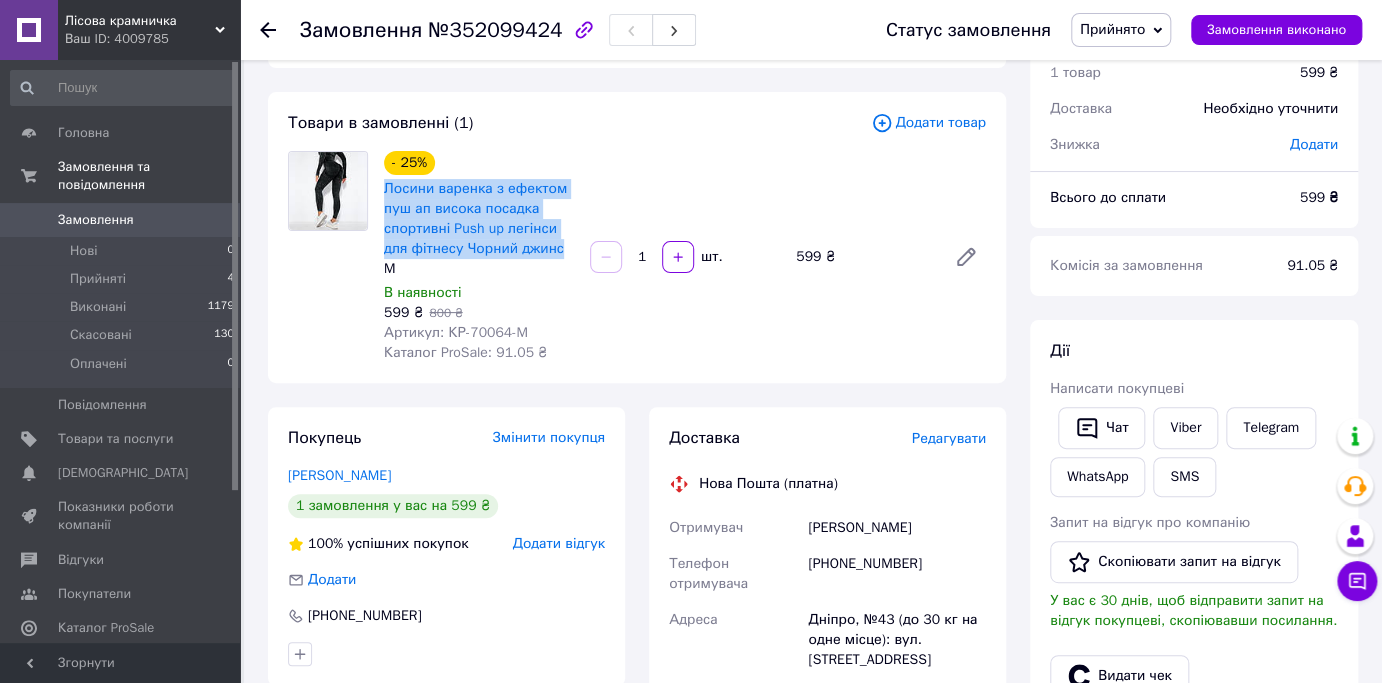 drag, startPoint x: 380, startPoint y: 190, endPoint x: 562, endPoint y: 249, distance: 191.32433 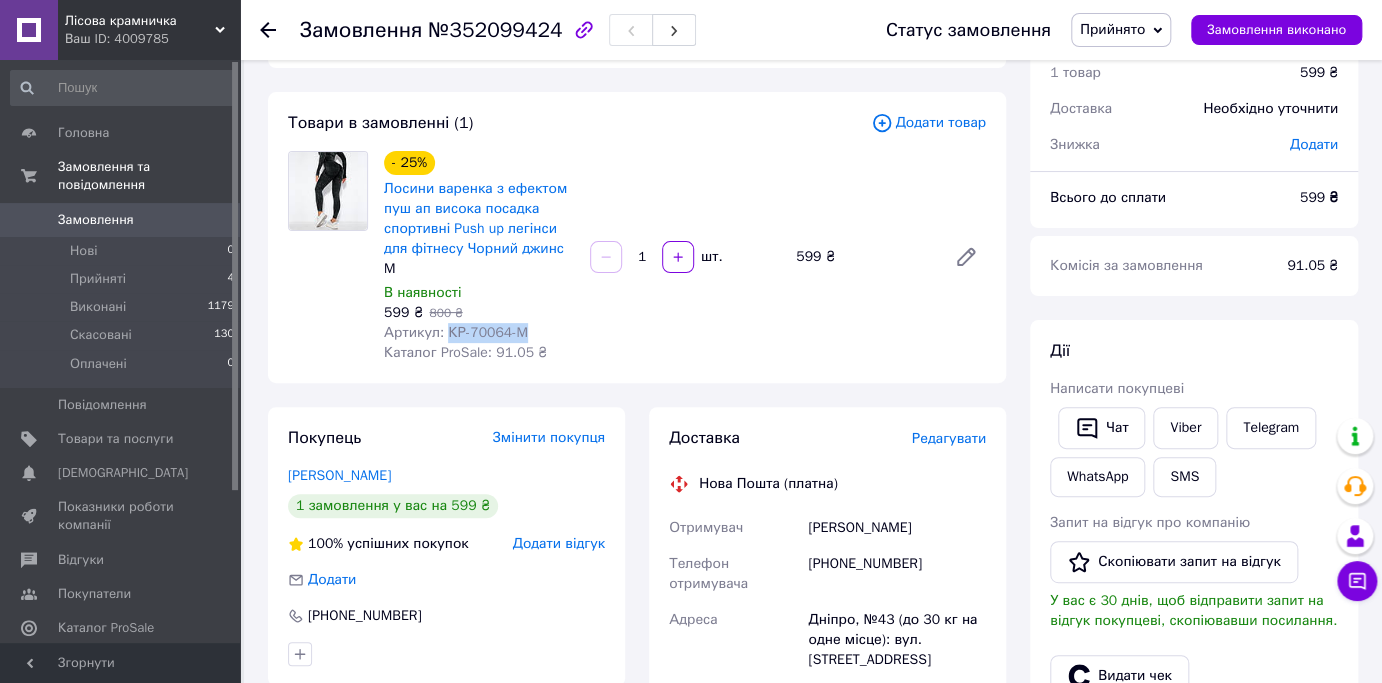 drag, startPoint x: 444, startPoint y: 333, endPoint x: 533, endPoint y: 332, distance: 89.005615 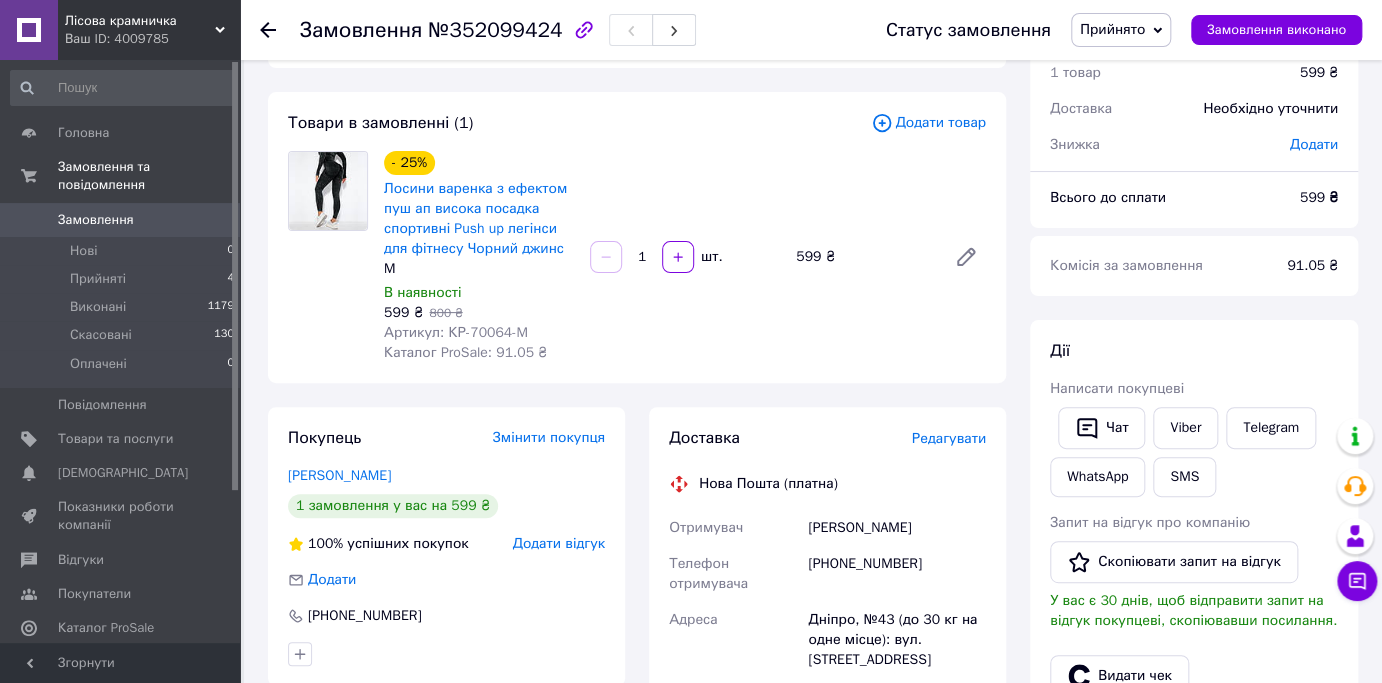 click on "599 ₴" at bounding box center [863, 257] 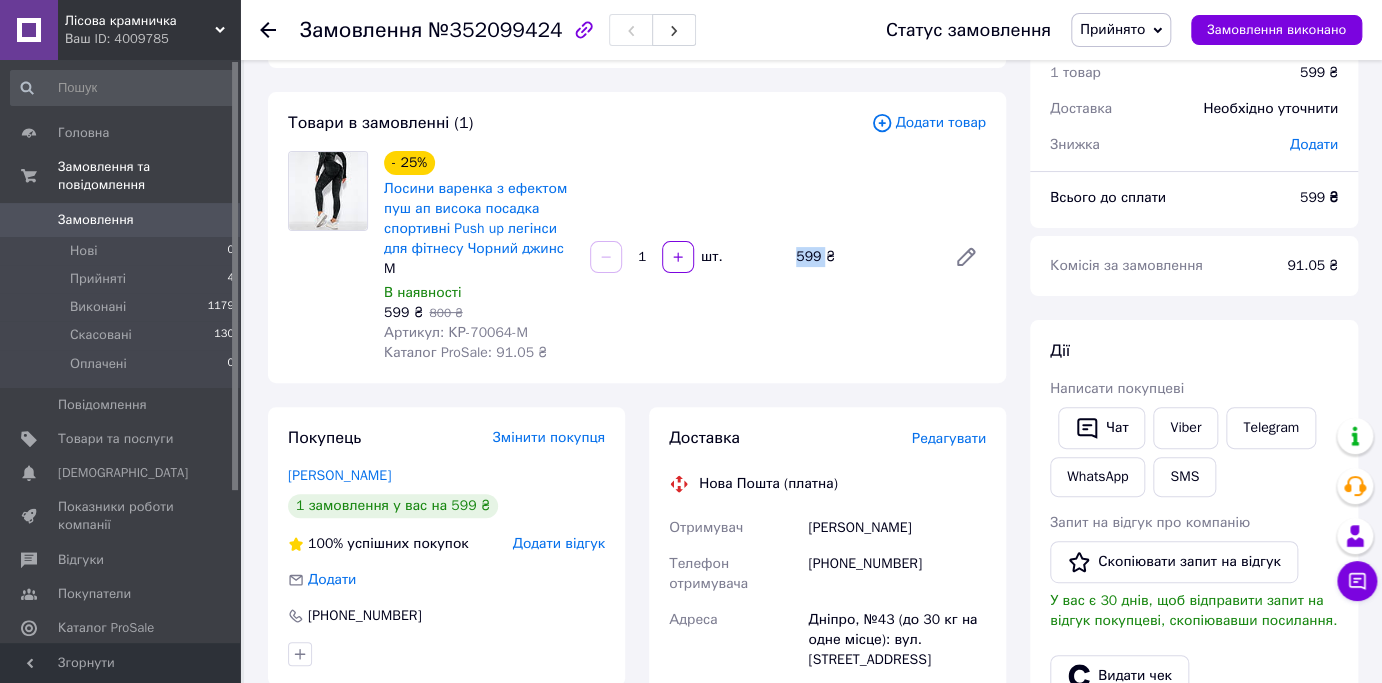 click on "599 ₴" at bounding box center [863, 257] 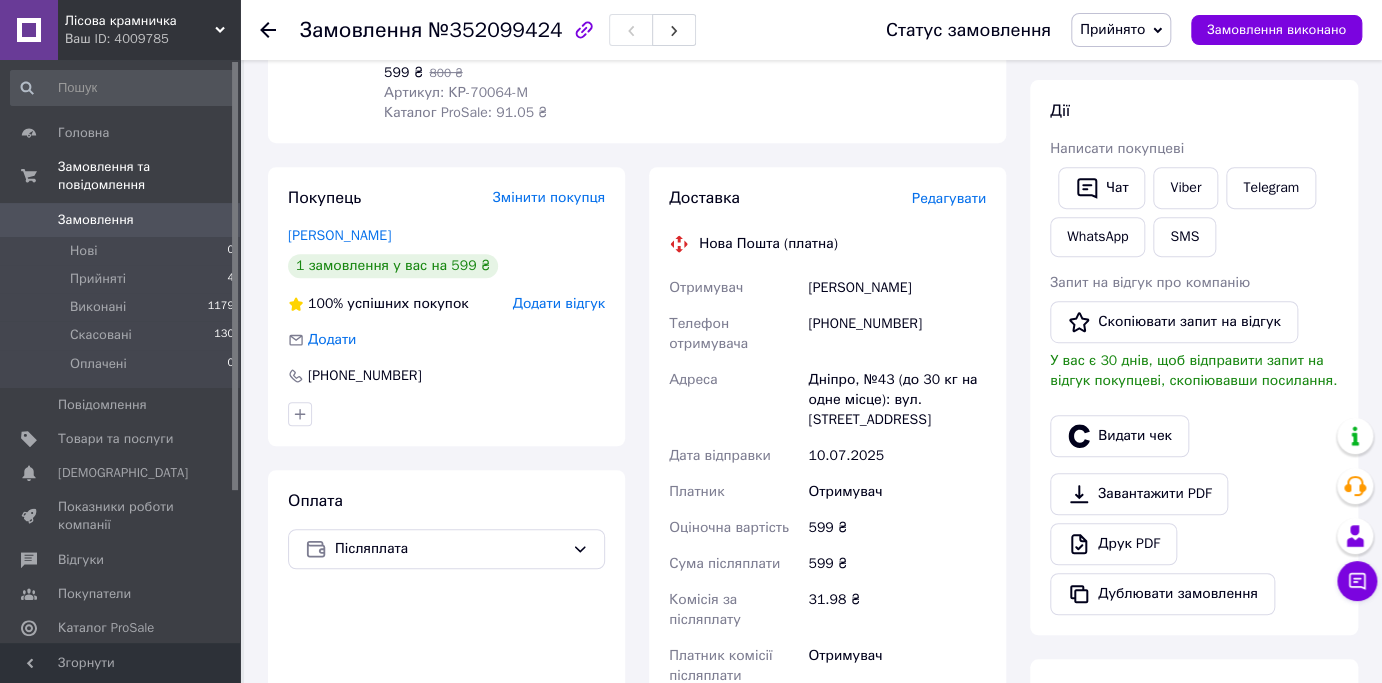 scroll, scrollTop: 160, scrollLeft: 0, axis: vertical 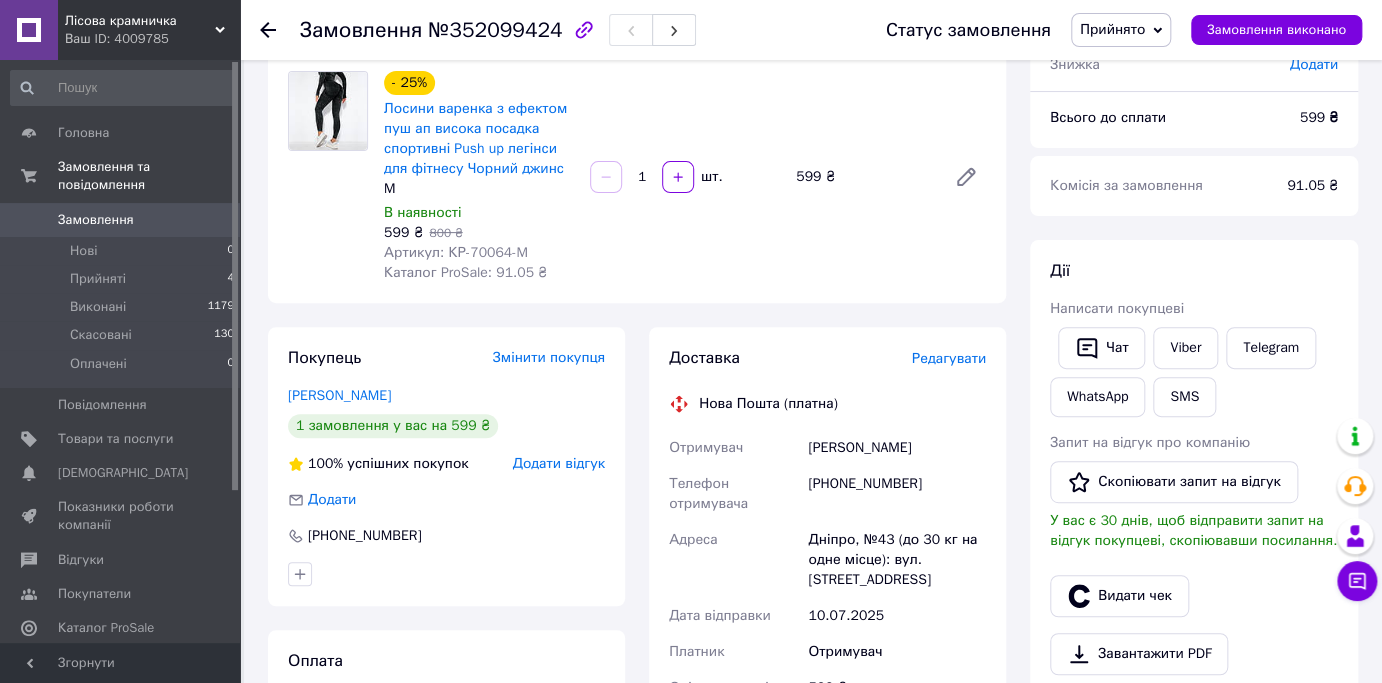 click 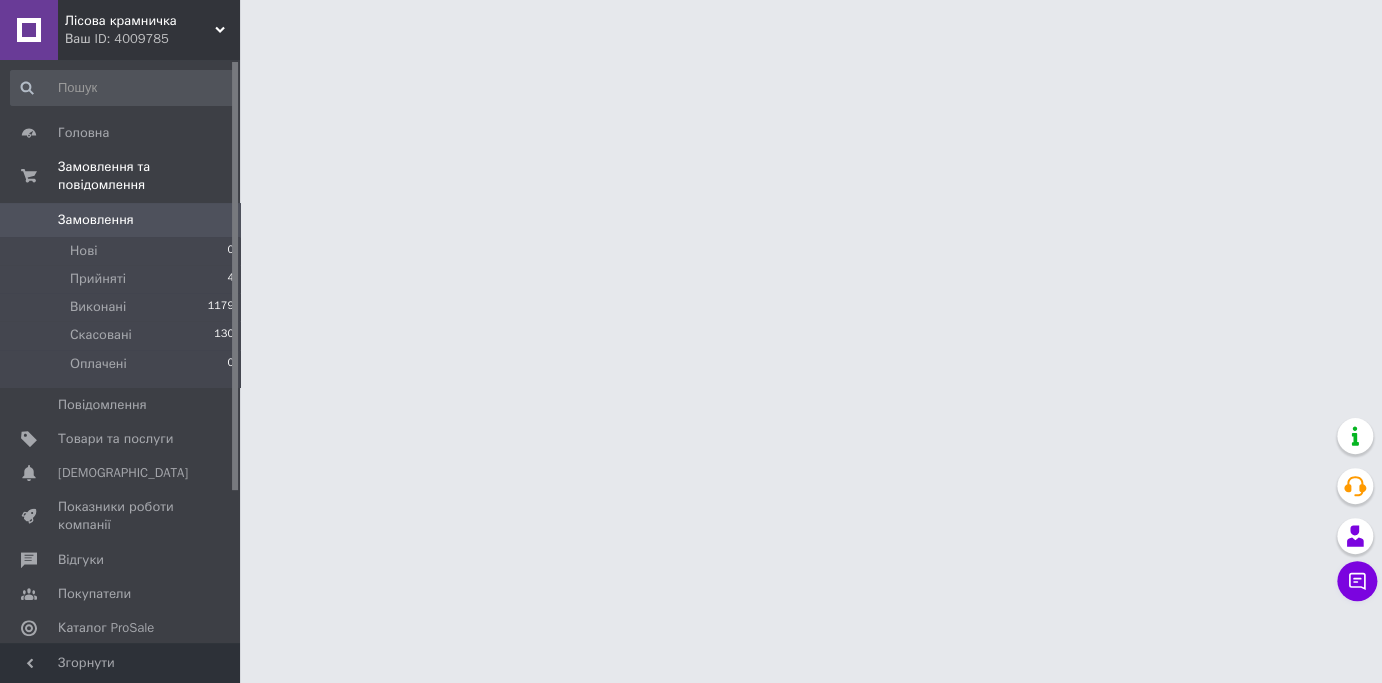 scroll, scrollTop: 0, scrollLeft: 0, axis: both 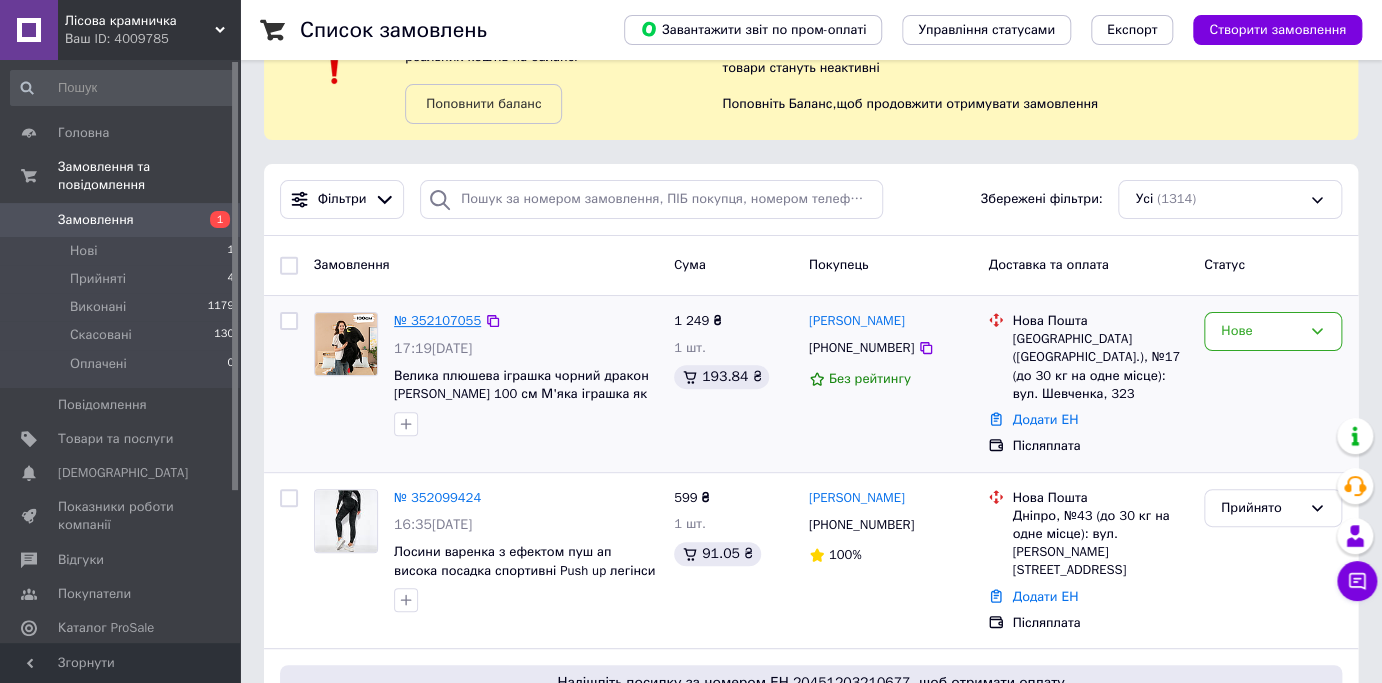click on "№ 352107055" at bounding box center [437, 320] 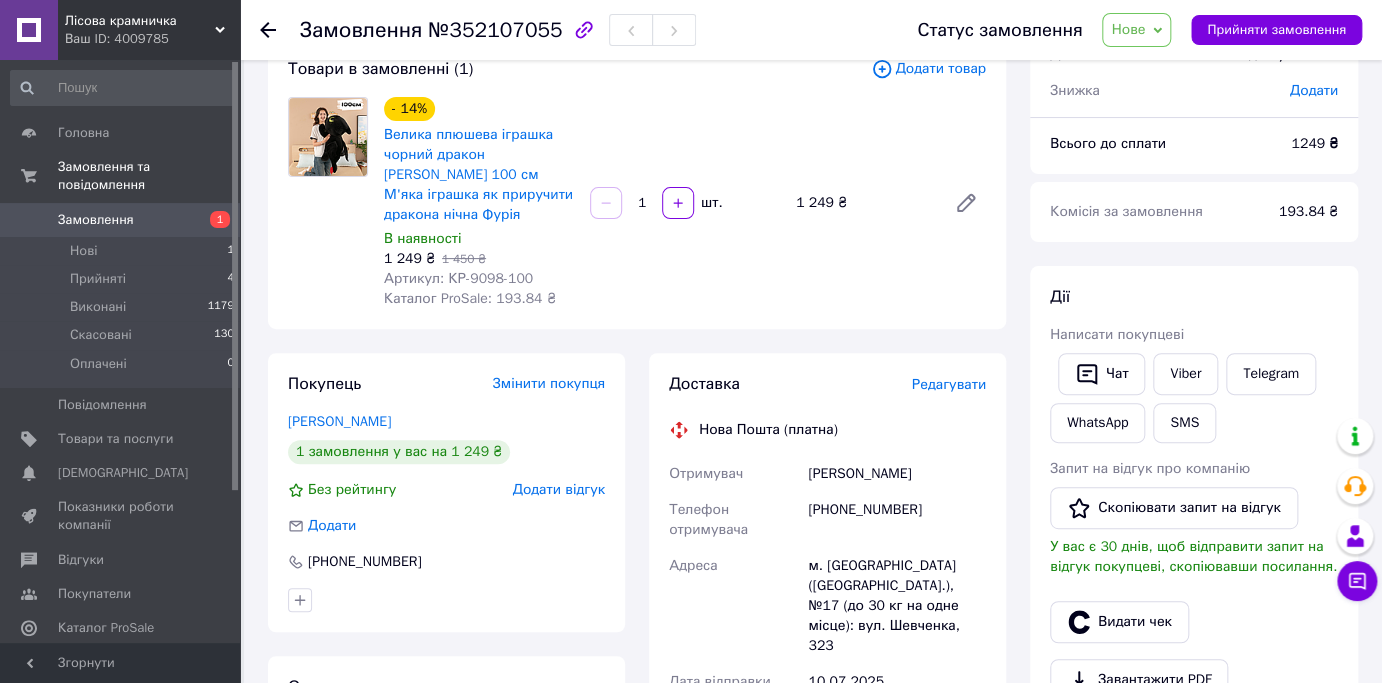 scroll, scrollTop: 0, scrollLeft: 0, axis: both 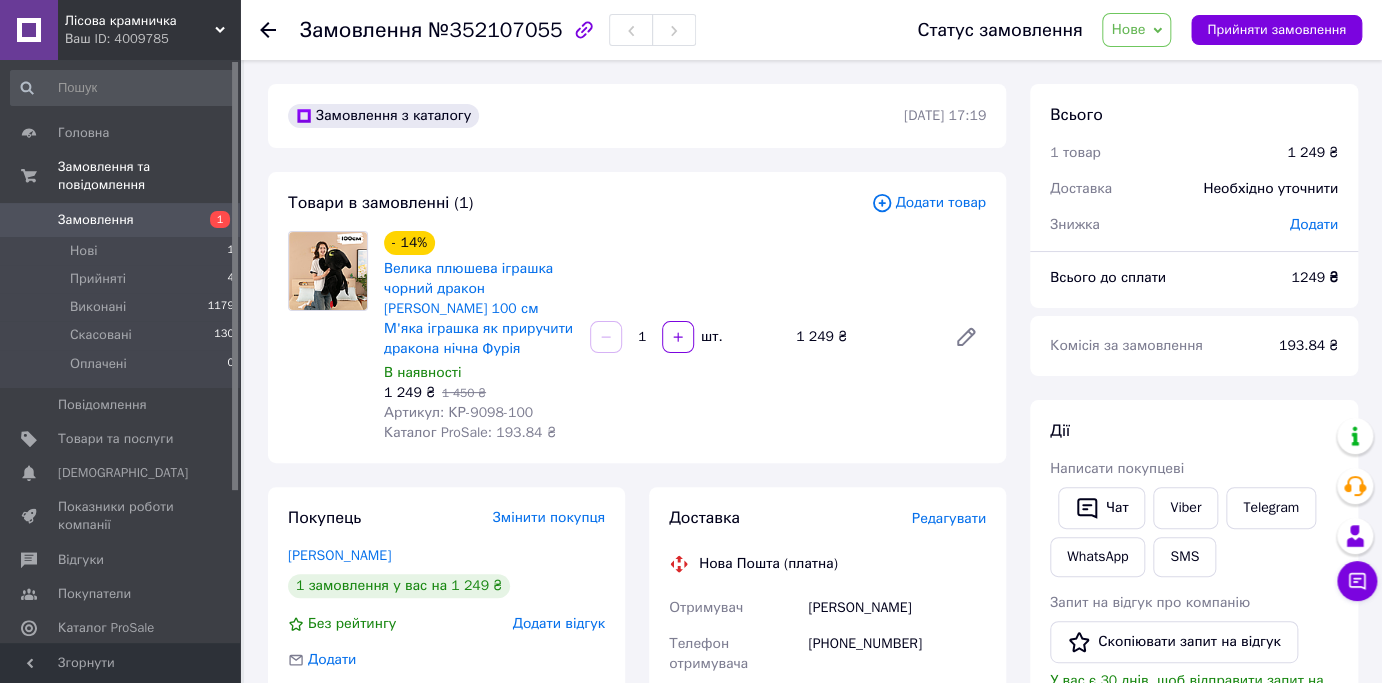 click on "Нове" at bounding box center [1136, 30] 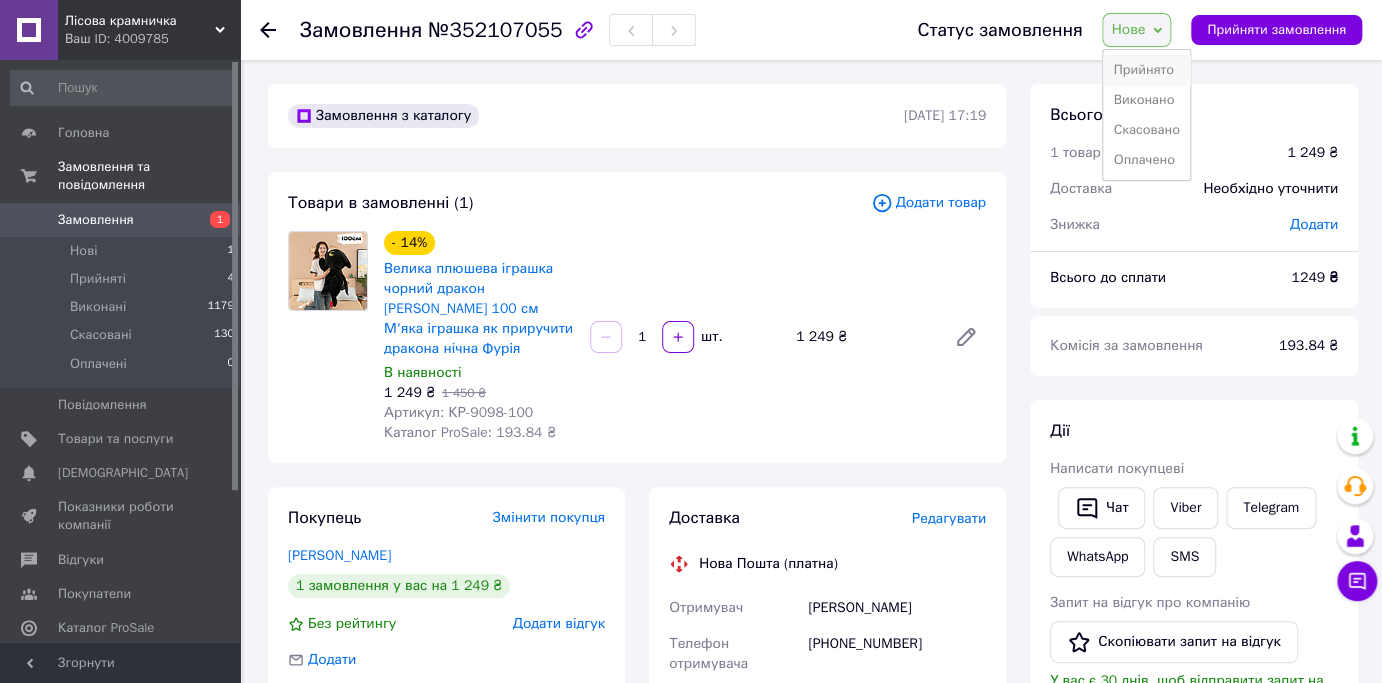 click on "Прийнято" at bounding box center [1146, 70] 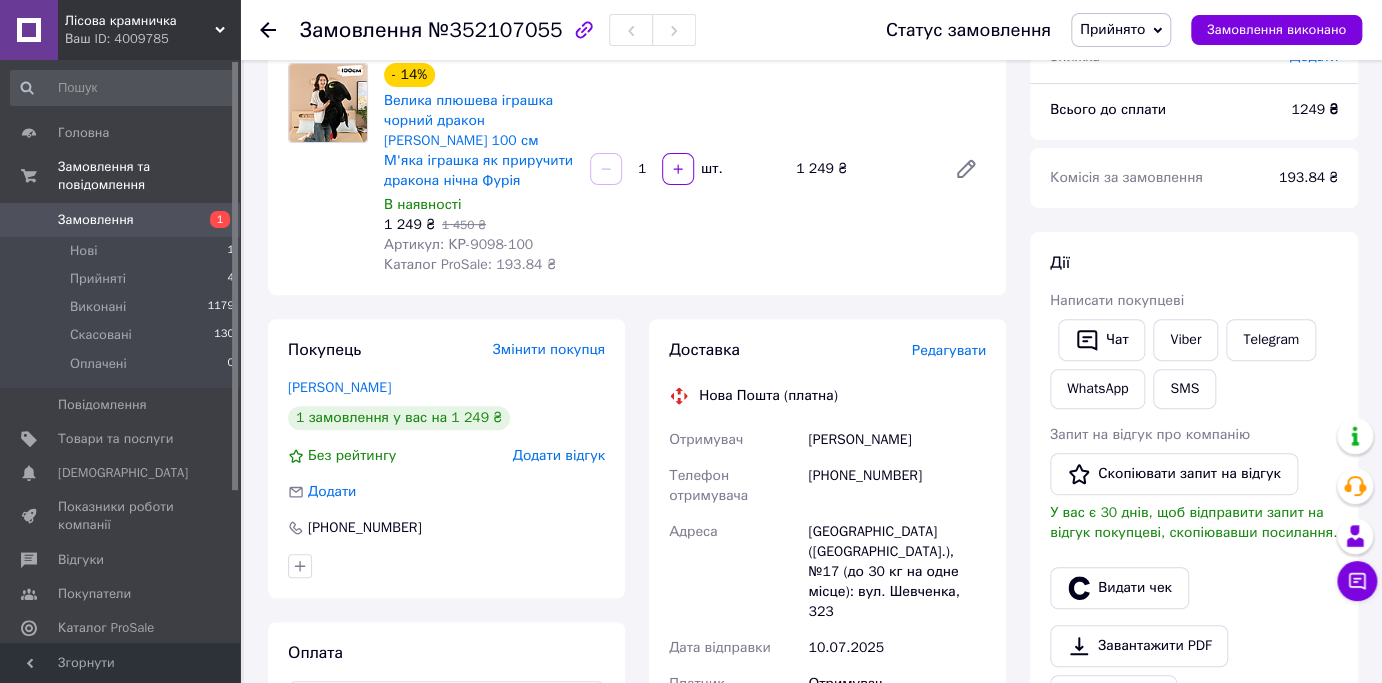 scroll, scrollTop: 80, scrollLeft: 0, axis: vertical 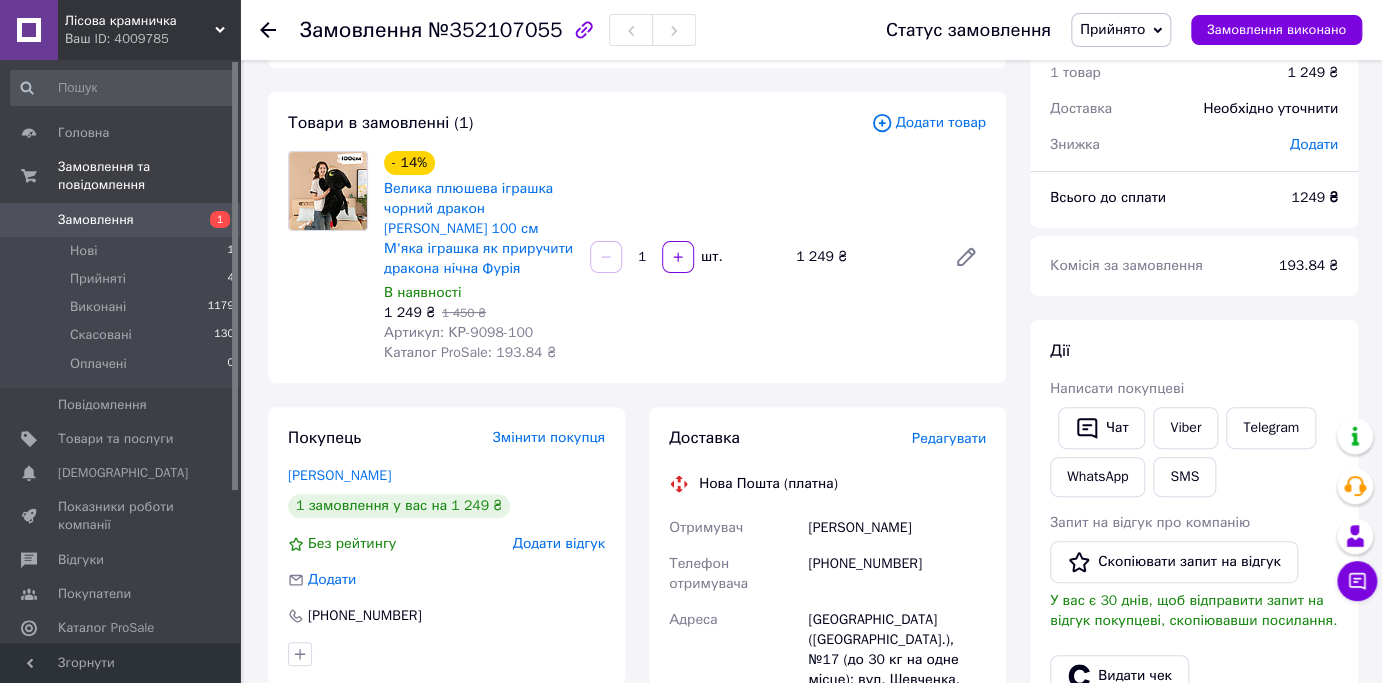 click on "№352107055" at bounding box center [495, 30] 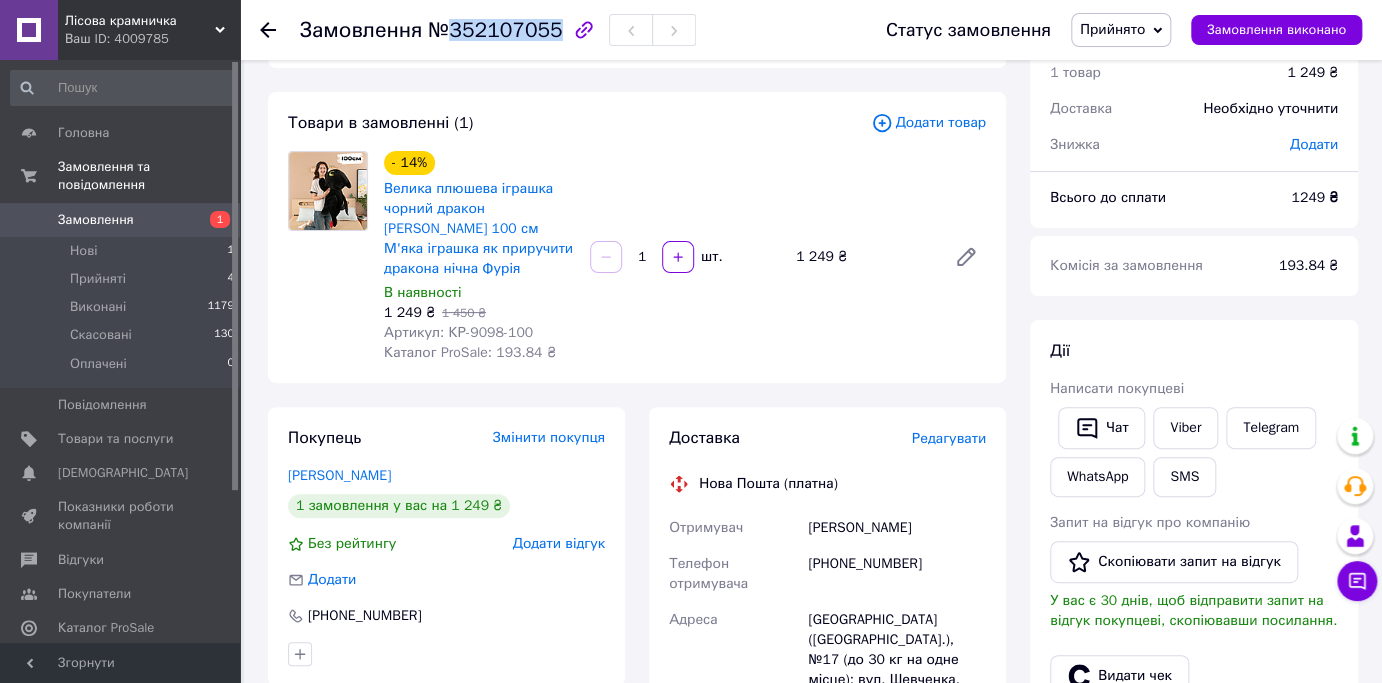 click on "№352107055" at bounding box center [495, 30] 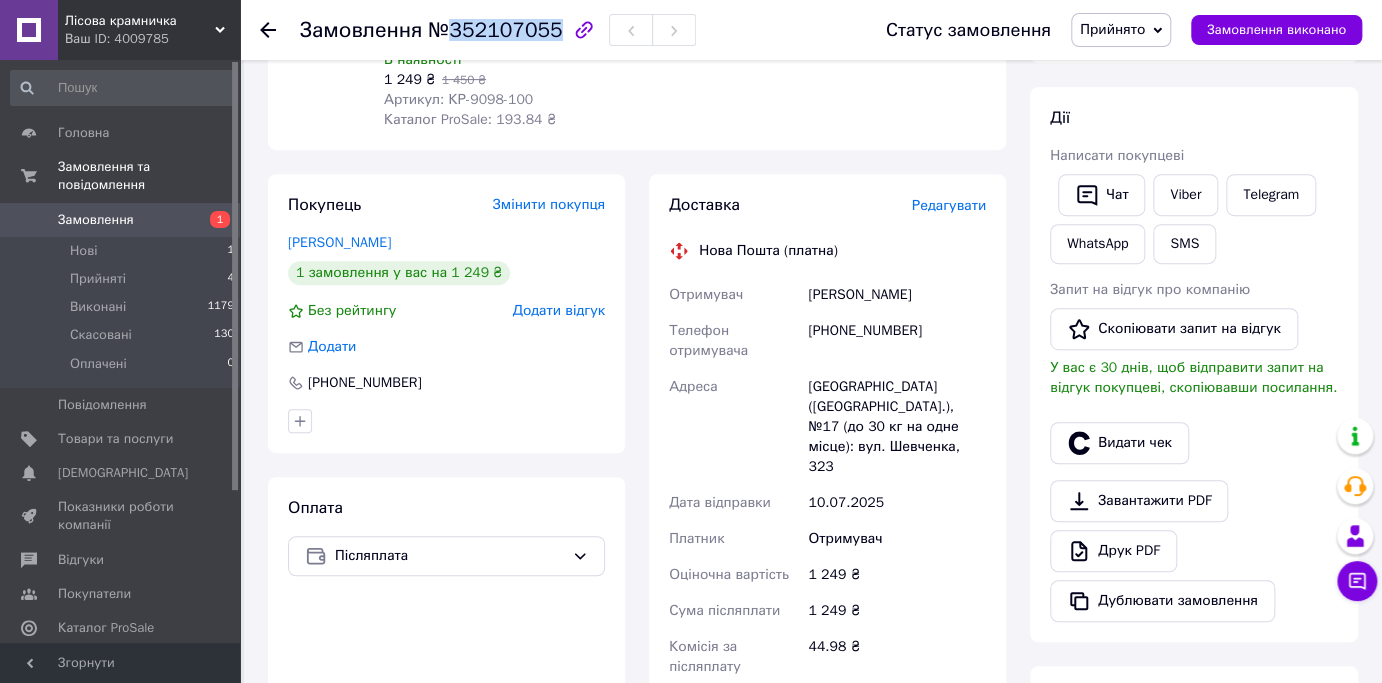 scroll, scrollTop: 320, scrollLeft: 0, axis: vertical 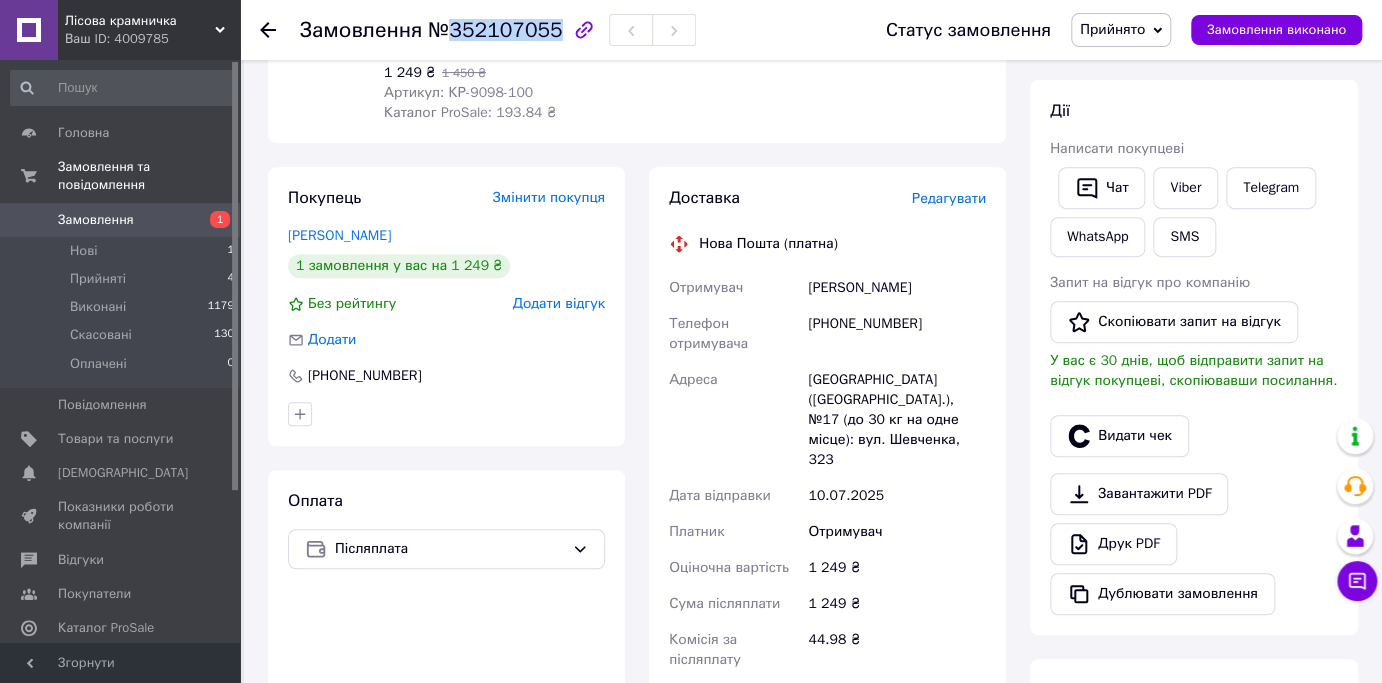 drag, startPoint x: 803, startPoint y: 291, endPoint x: 927, endPoint y: 297, distance: 124.14507 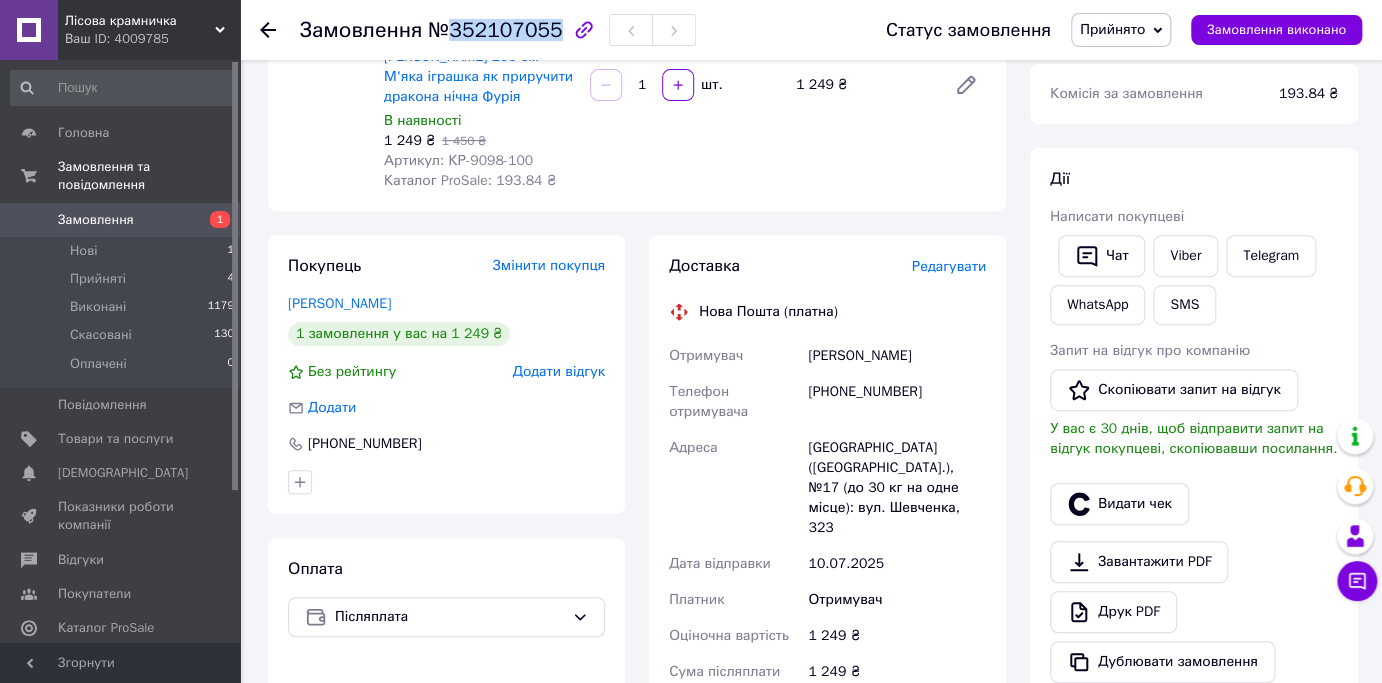 scroll, scrollTop: 400, scrollLeft: 0, axis: vertical 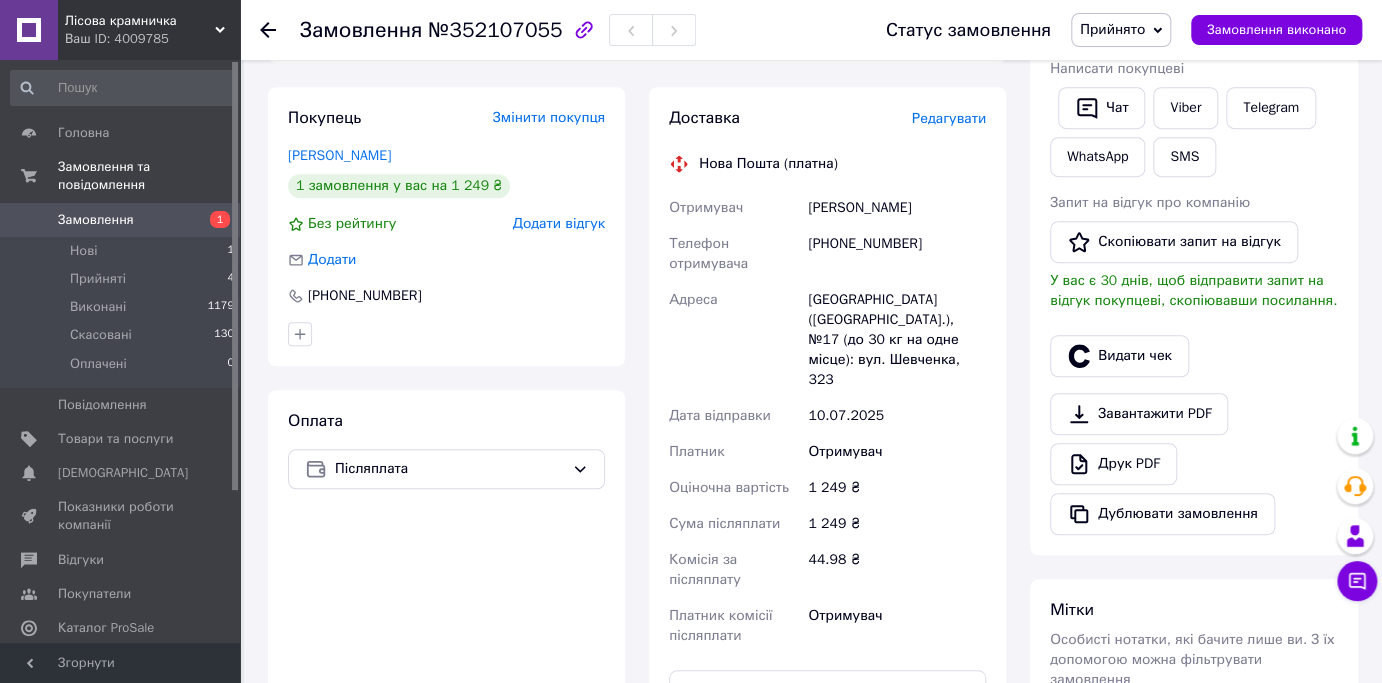 click on "Платник" at bounding box center [734, 452] 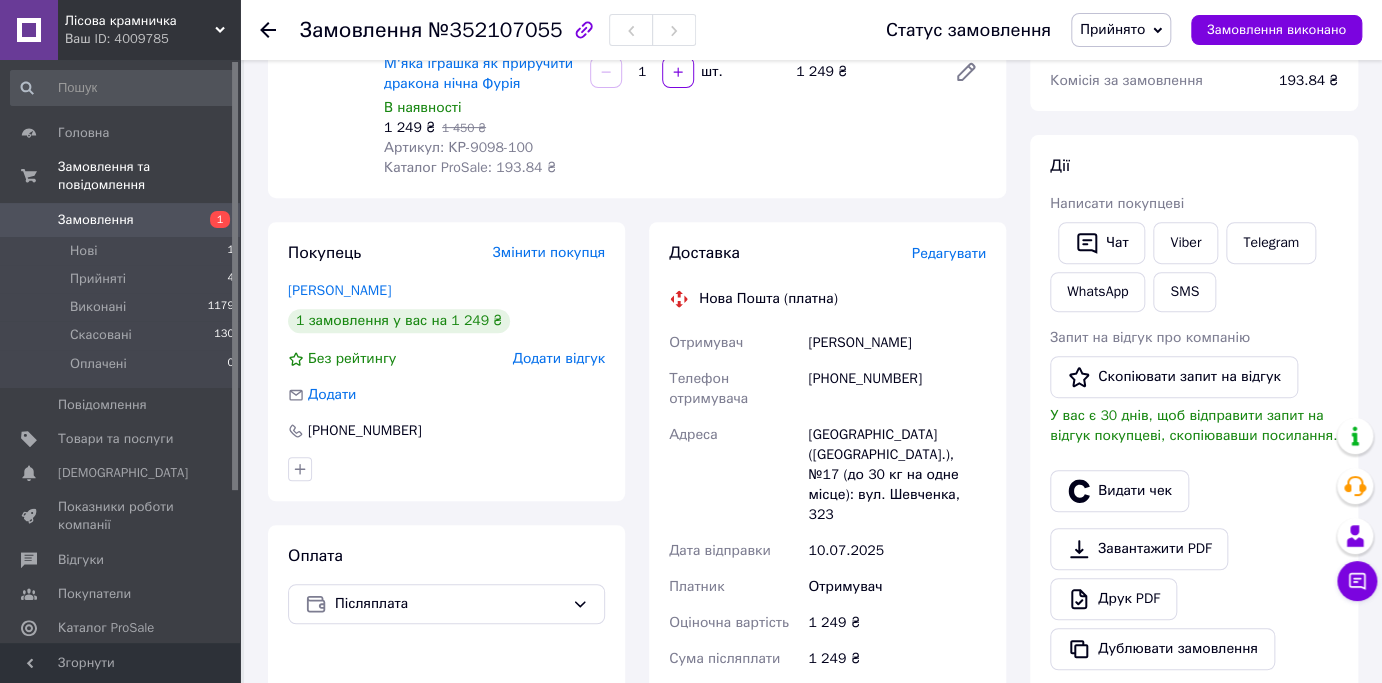 scroll, scrollTop: 320, scrollLeft: 0, axis: vertical 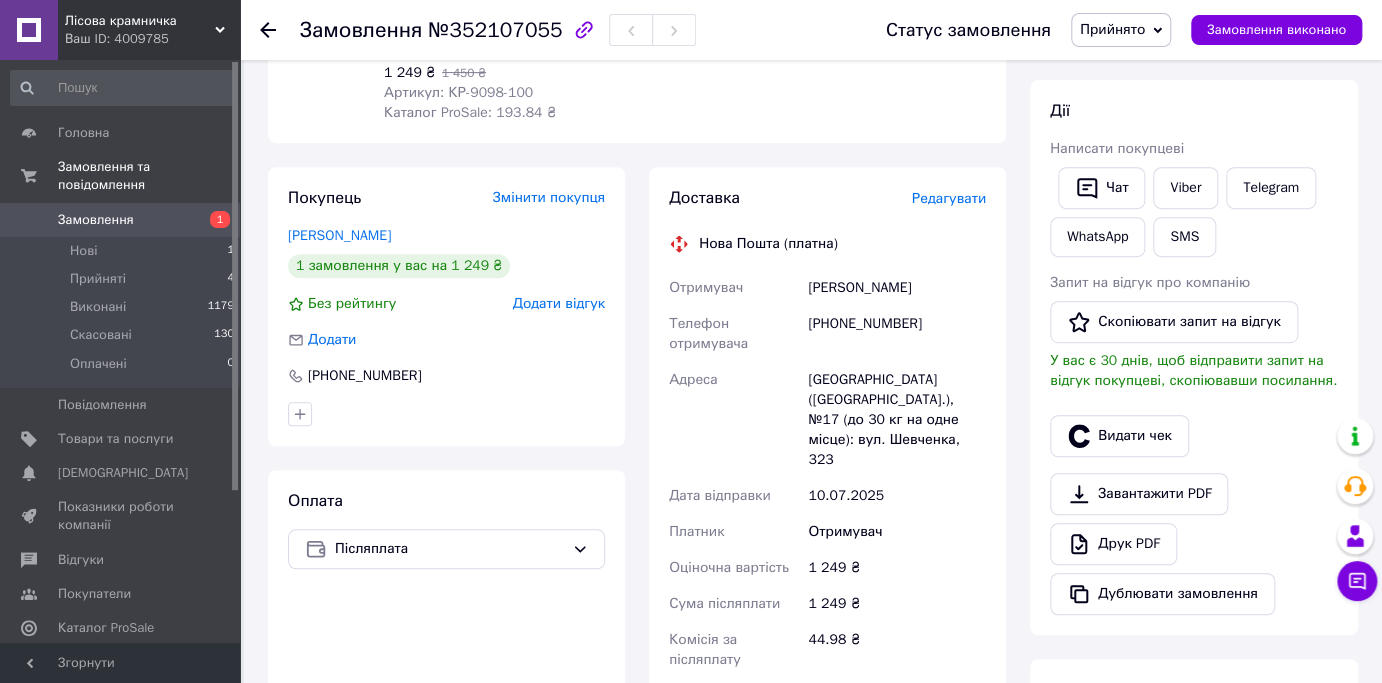 drag, startPoint x: 800, startPoint y: 276, endPoint x: 909, endPoint y: 299, distance: 111.40018 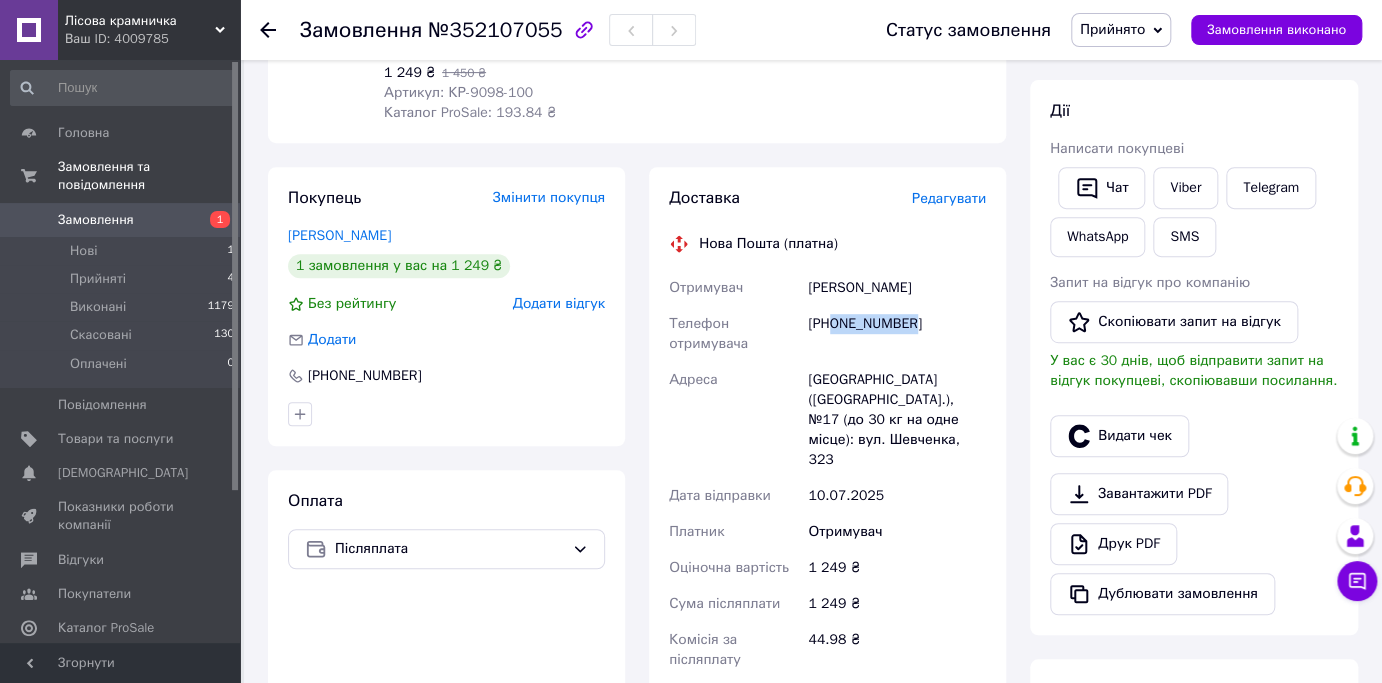 drag, startPoint x: 835, startPoint y: 328, endPoint x: 920, endPoint y: 331, distance: 85.052925 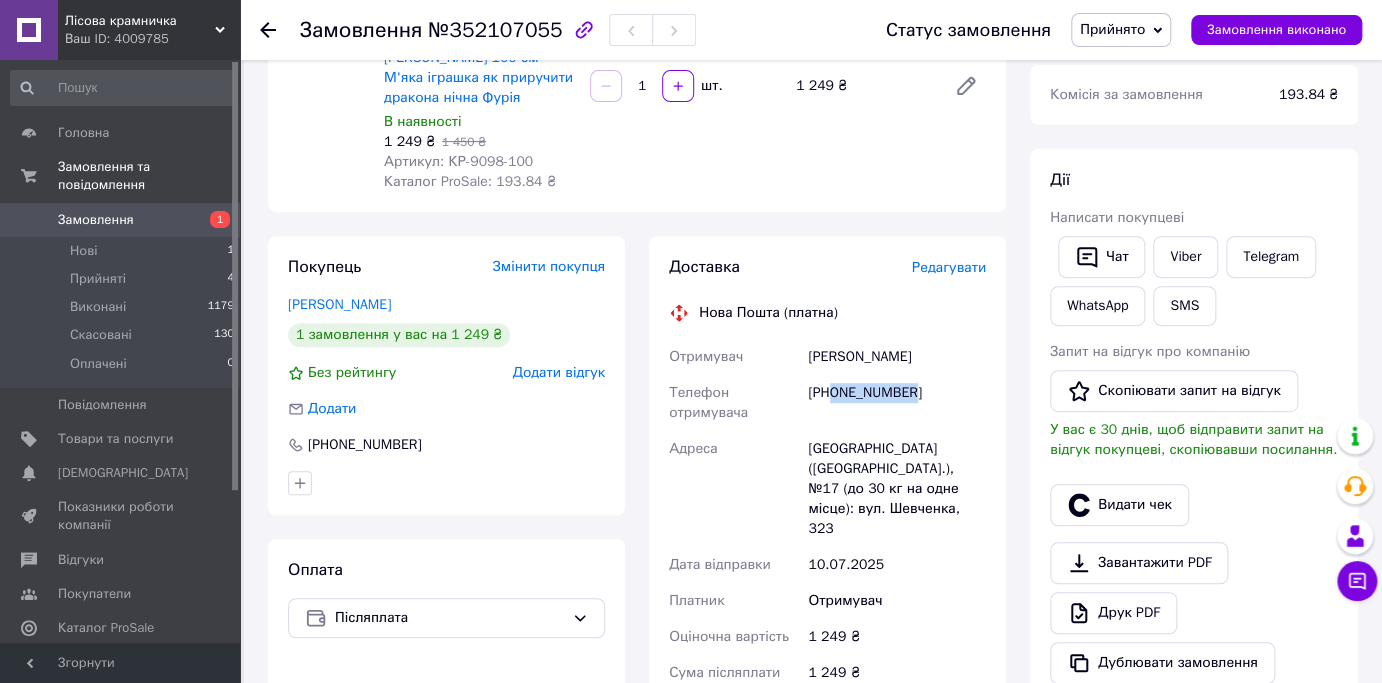 scroll, scrollTop: 80, scrollLeft: 0, axis: vertical 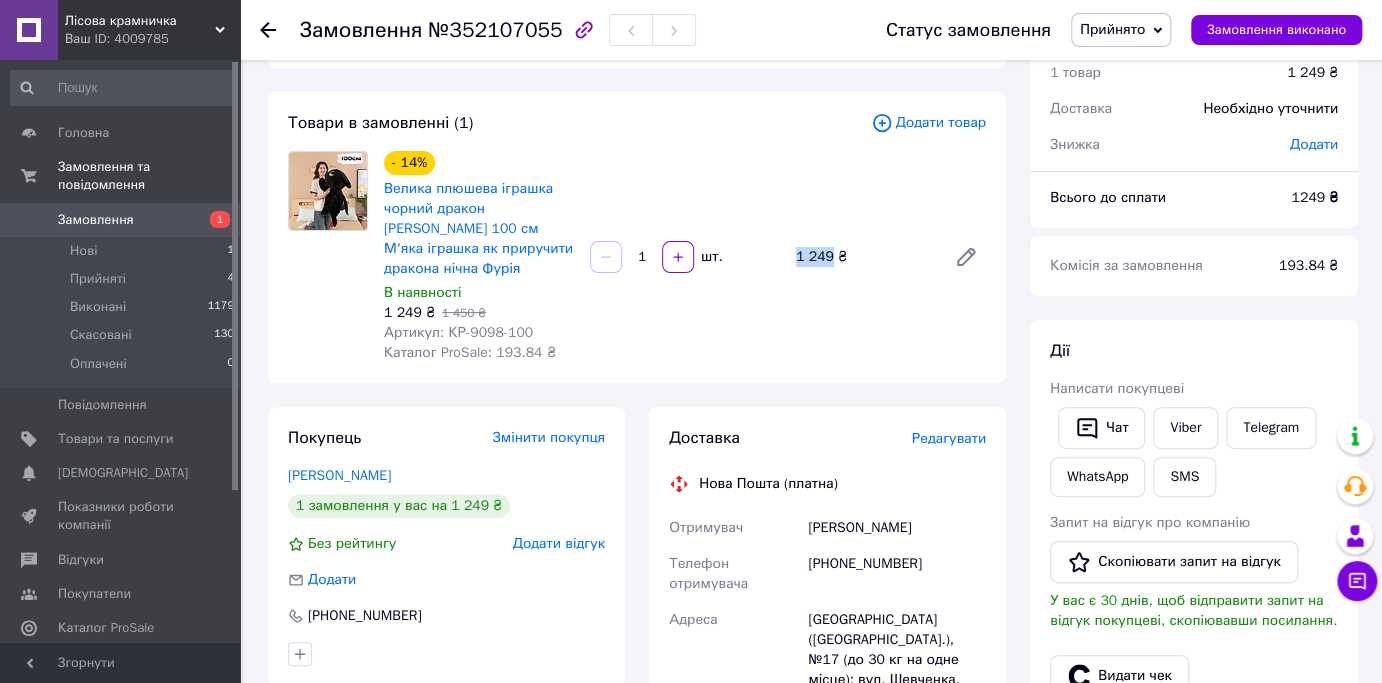drag, startPoint x: 795, startPoint y: 264, endPoint x: 826, endPoint y: 264, distance: 31 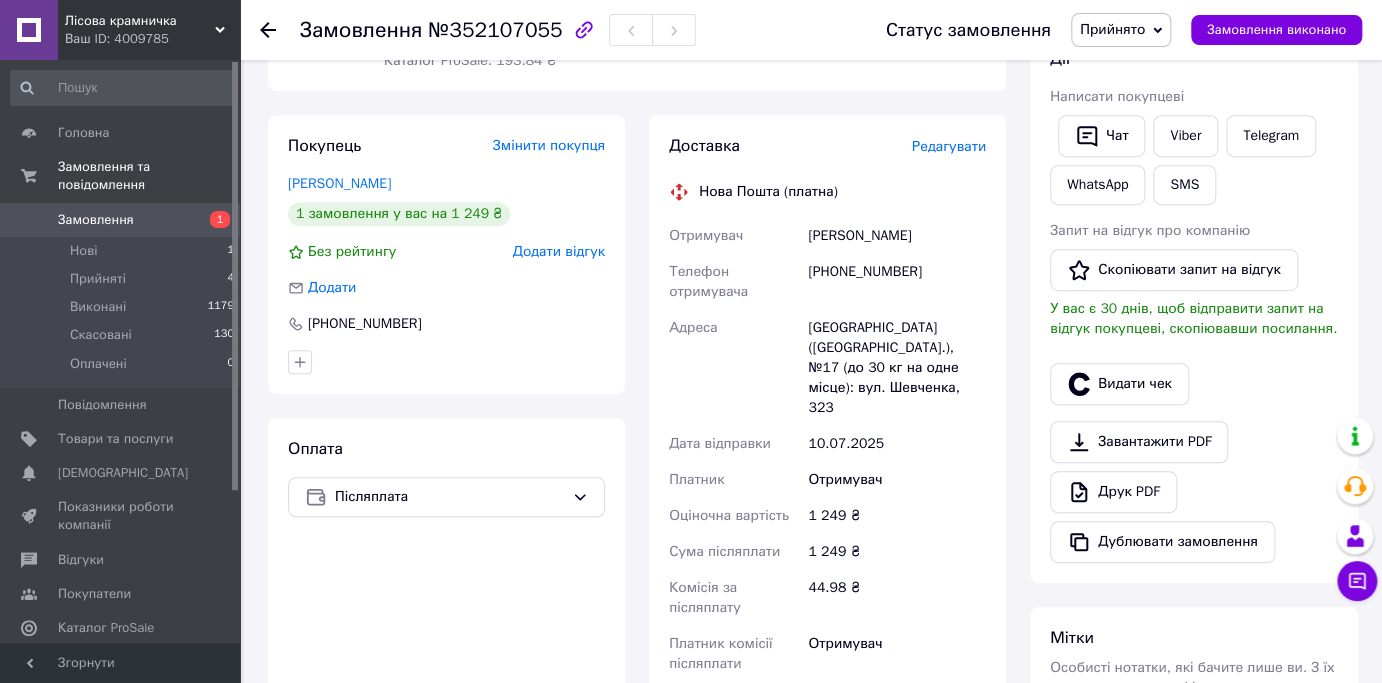 scroll, scrollTop: 640, scrollLeft: 0, axis: vertical 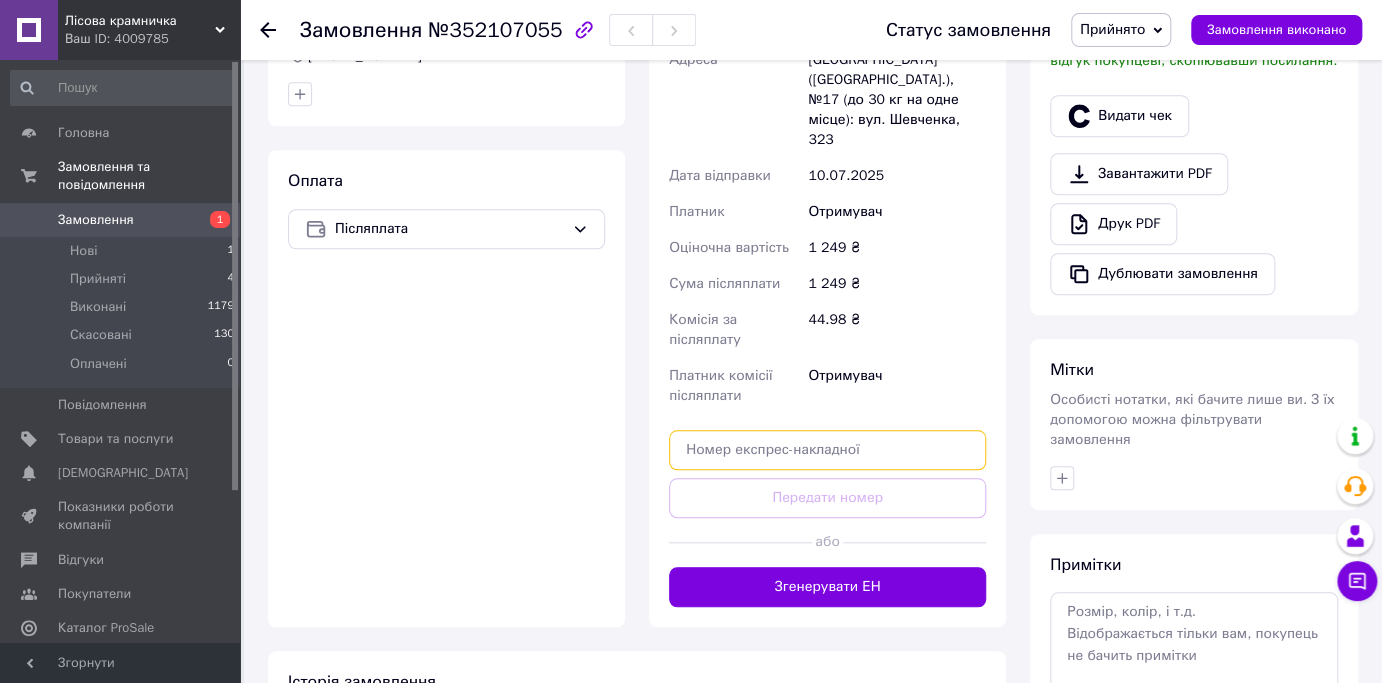 click at bounding box center (827, 450) 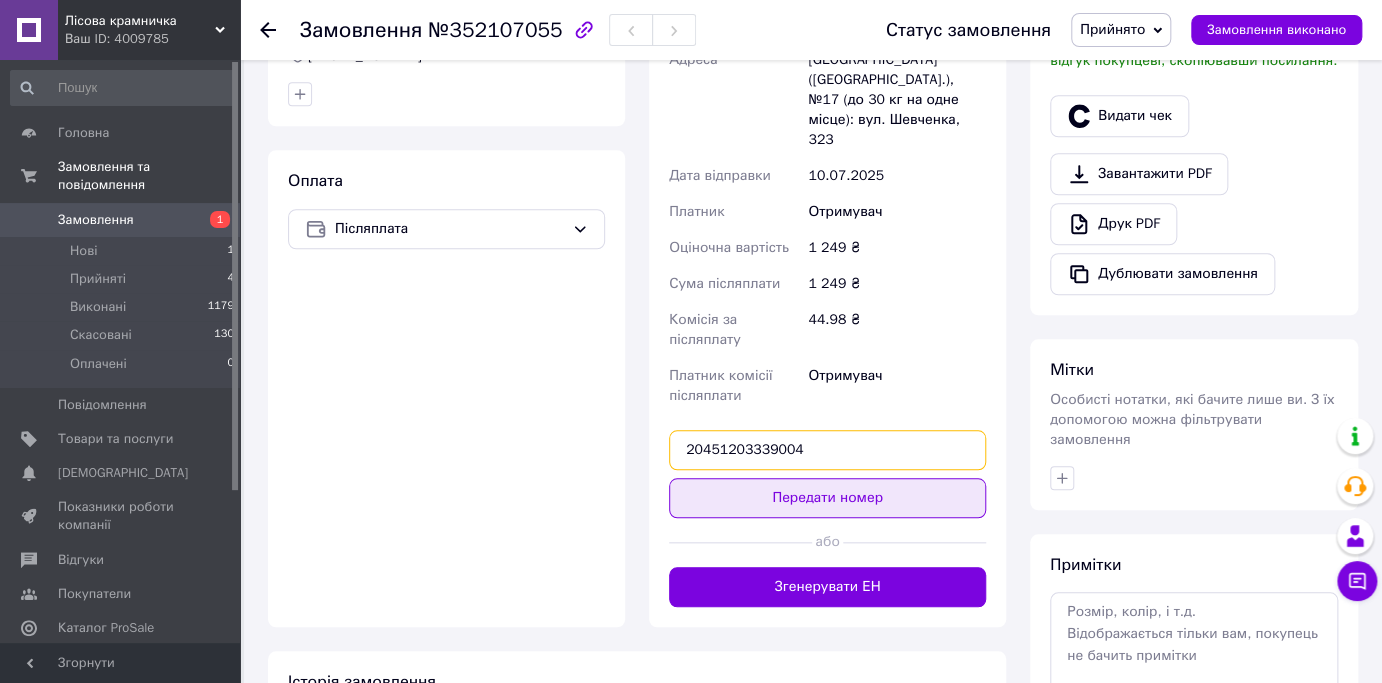 type on "20451203339004" 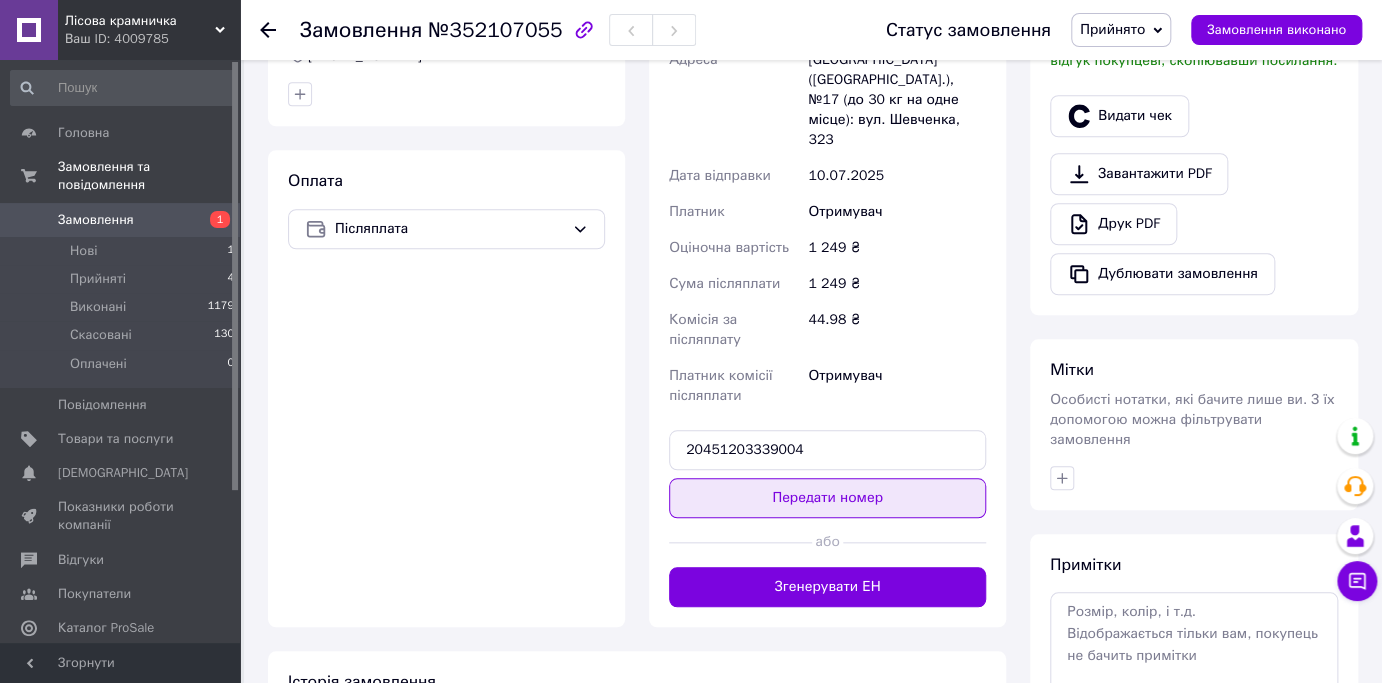 click on "Передати номер" at bounding box center [827, 498] 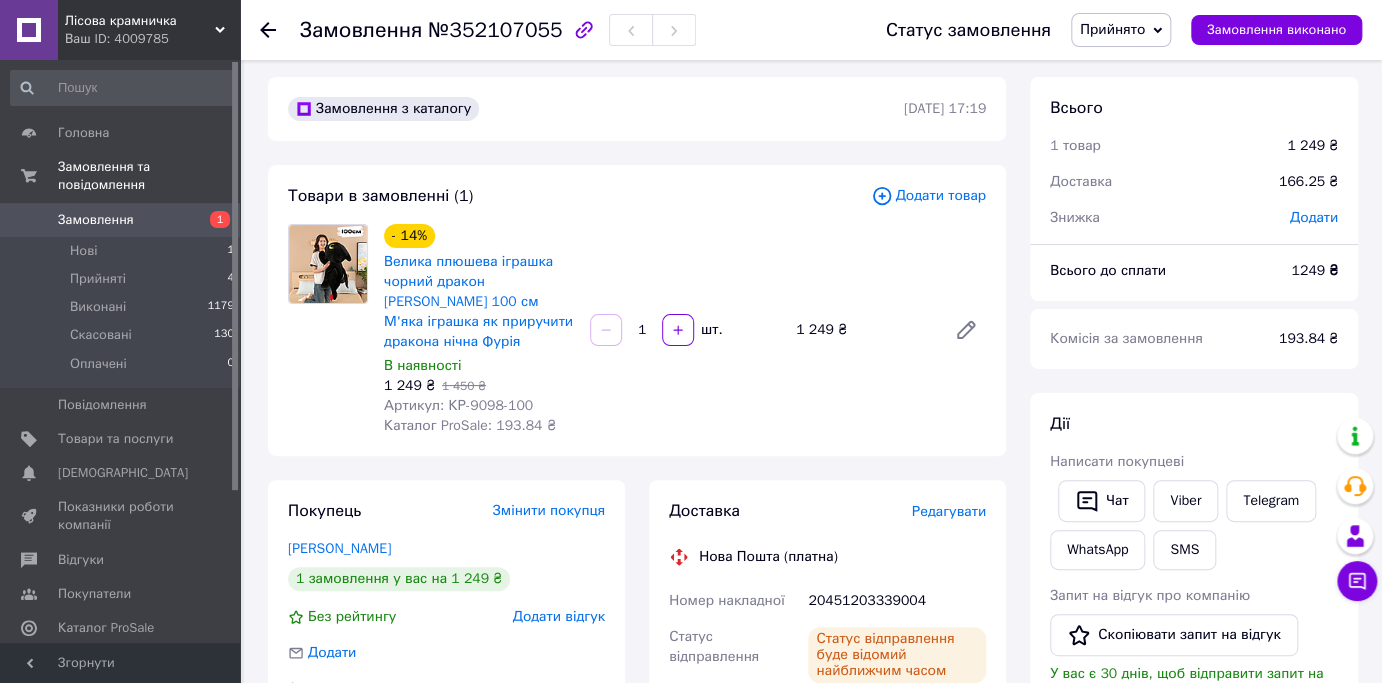 scroll, scrollTop: 0, scrollLeft: 0, axis: both 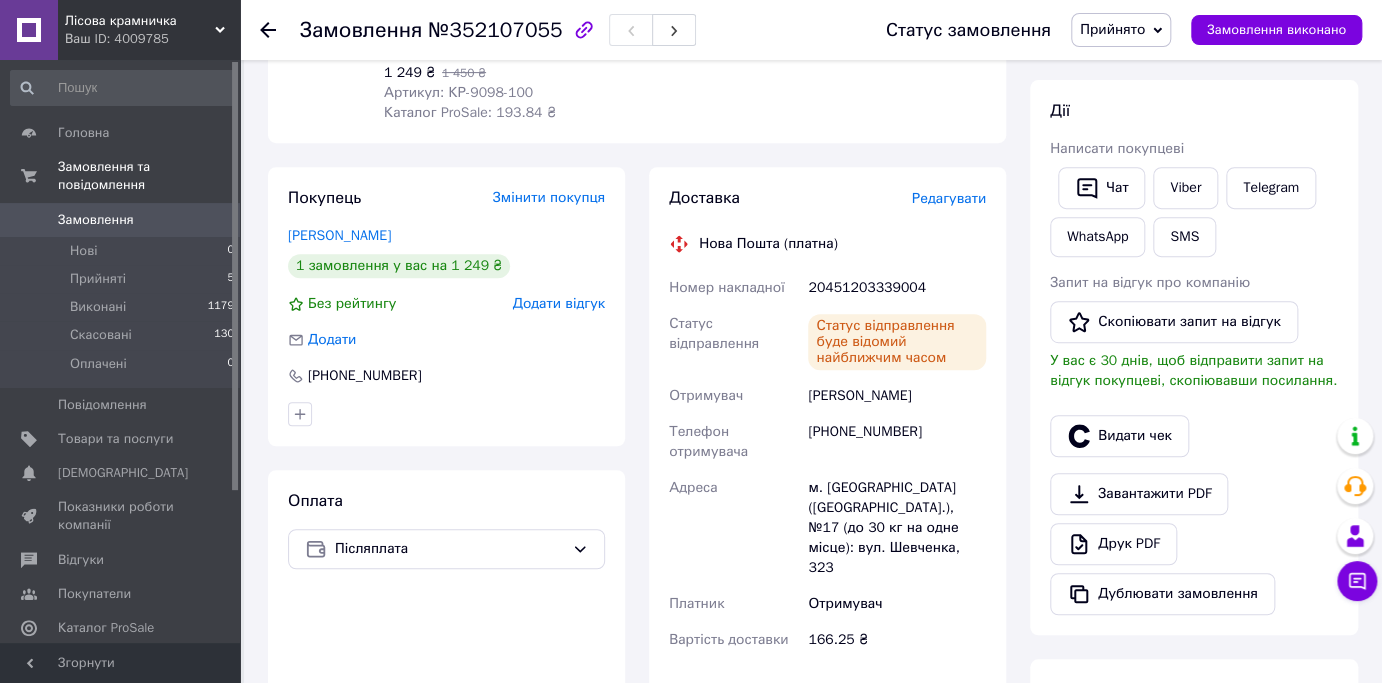 drag, startPoint x: 804, startPoint y: 397, endPoint x: 920, endPoint y: 401, distance: 116.06895 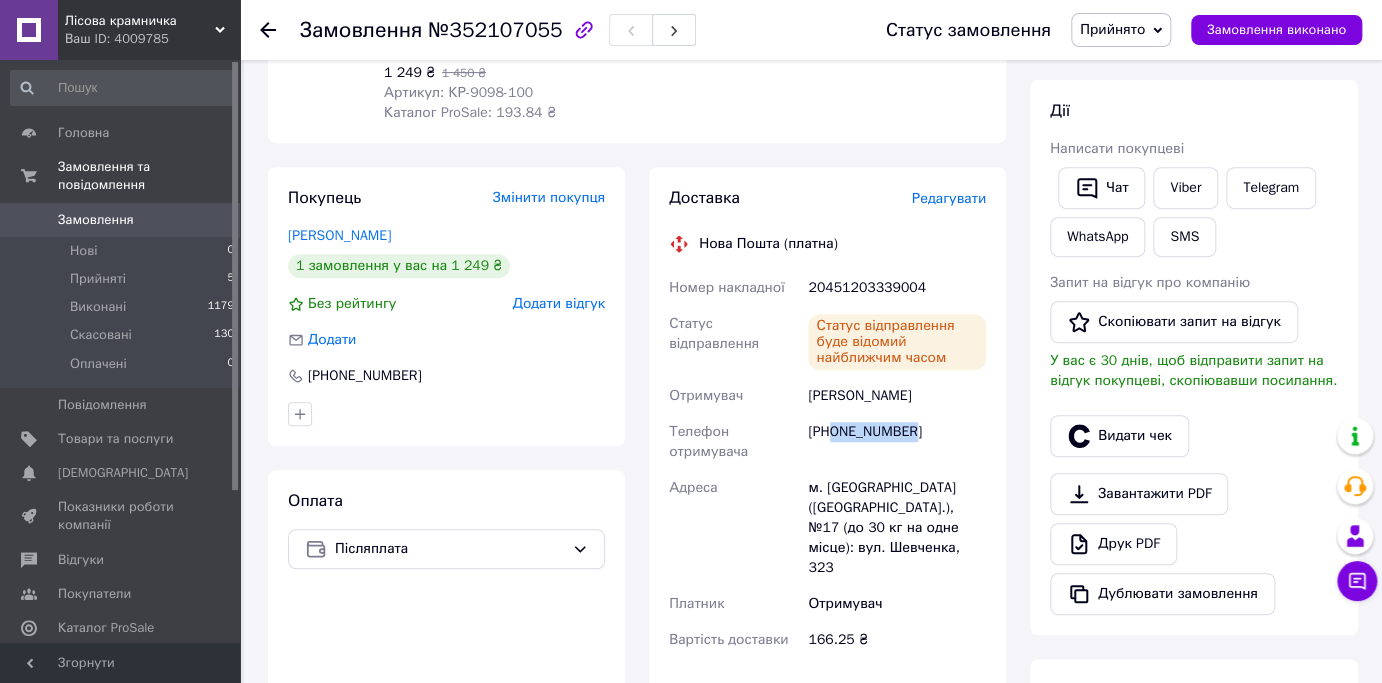 drag, startPoint x: 830, startPoint y: 430, endPoint x: 928, endPoint y: 440, distance: 98.50888 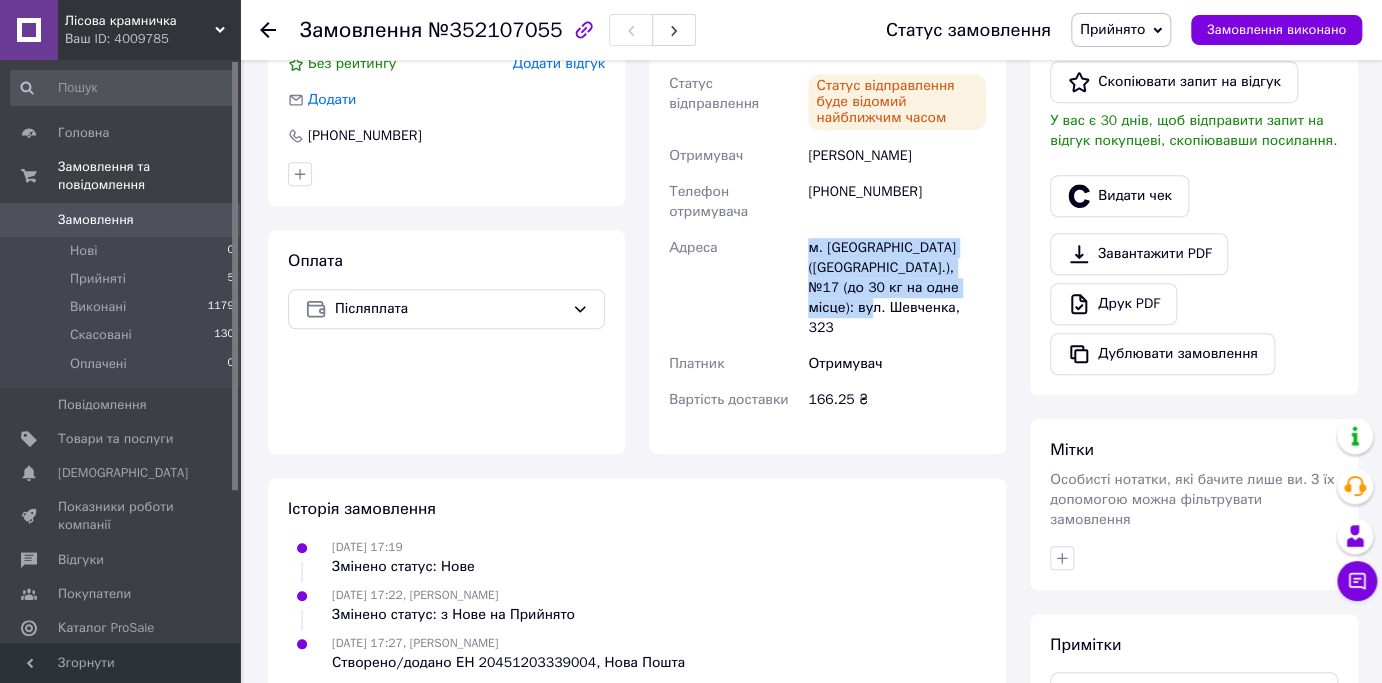 drag, startPoint x: 804, startPoint y: 256, endPoint x: 987, endPoint y: 289, distance: 185.9516 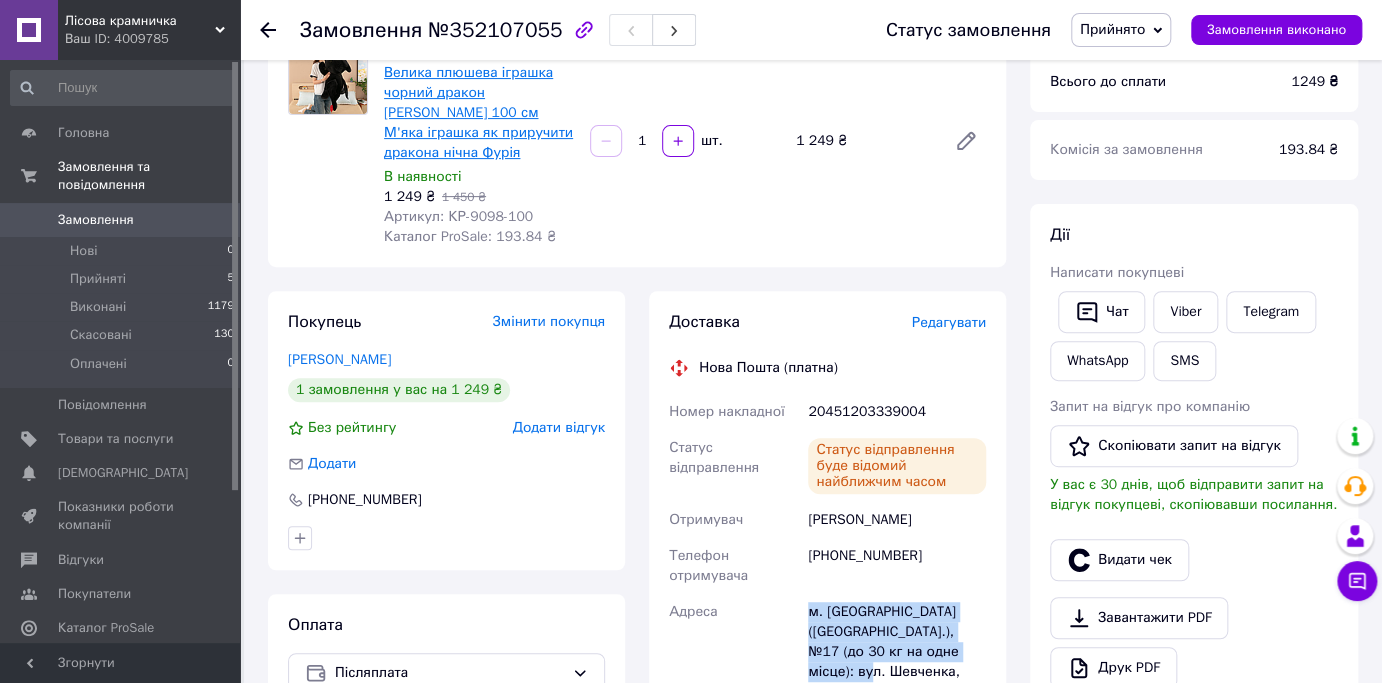 scroll, scrollTop: 80, scrollLeft: 0, axis: vertical 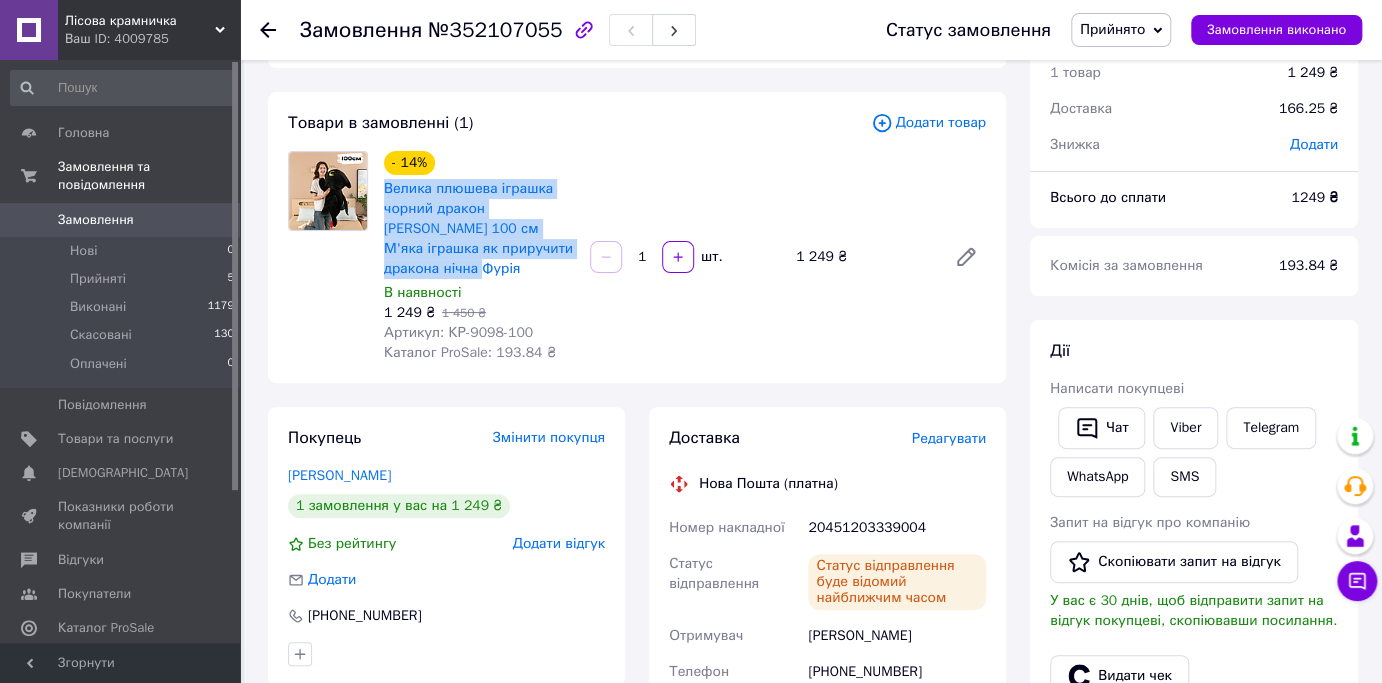 drag, startPoint x: 378, startPoint y: 185, endPoint x: 460, endPoint y: 265, distance: 114.56003 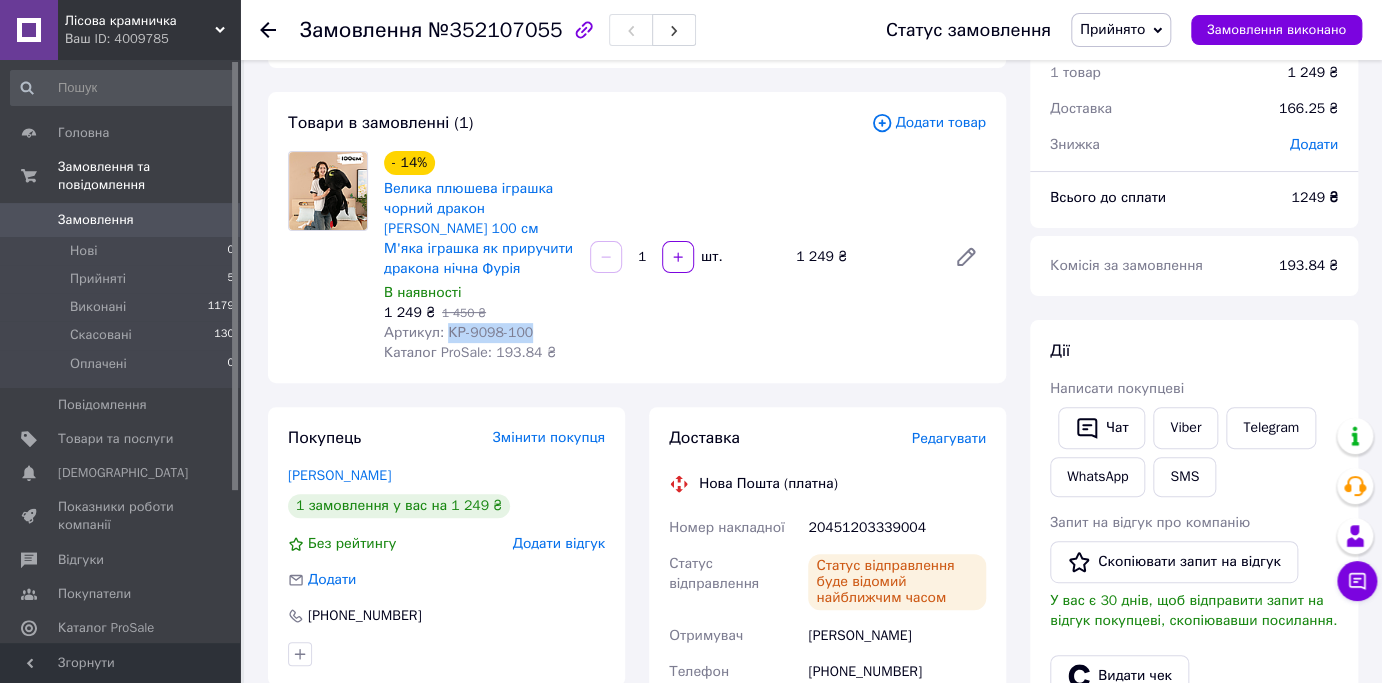 drag, startPoint x: 444, startPoint y: 336, endPoint x: 547, endPoint y: 328, distance: 103.31021 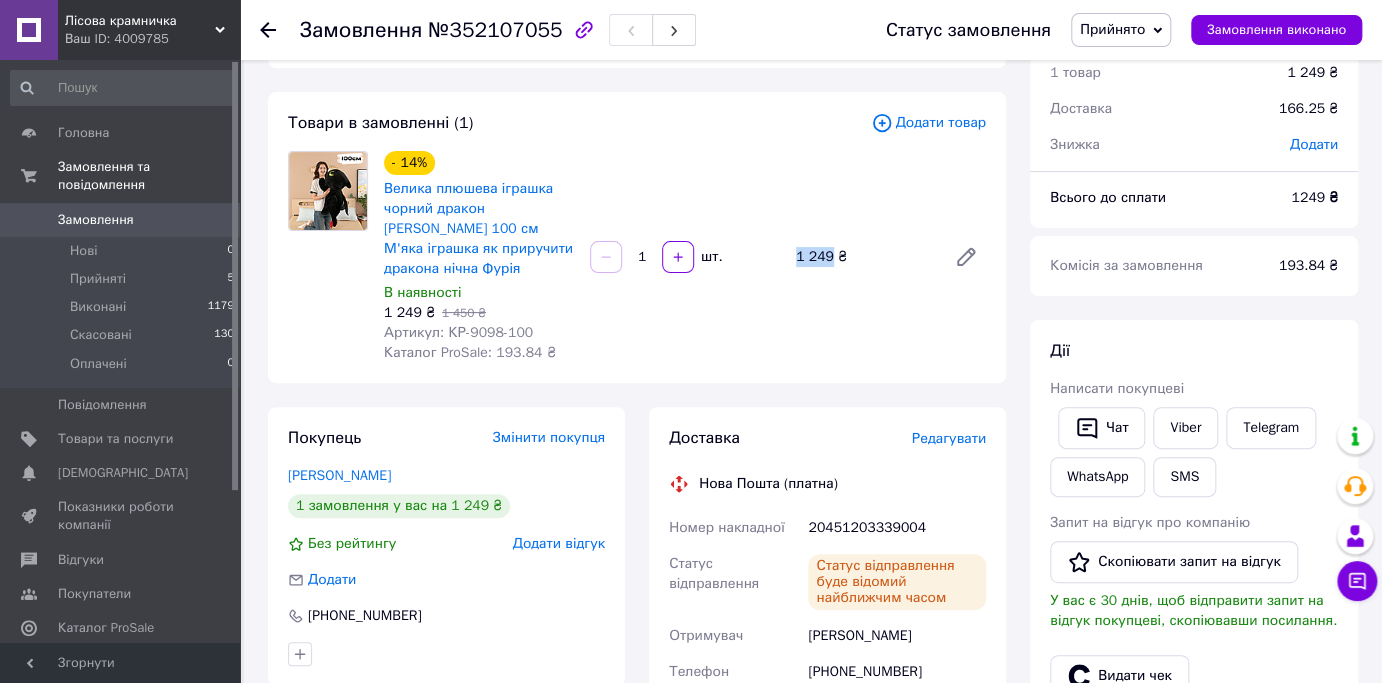 drag, startPoint x: 793, startPoint y: 256, endPoint x: 830, endPoint y: 260, distance: 37.215588 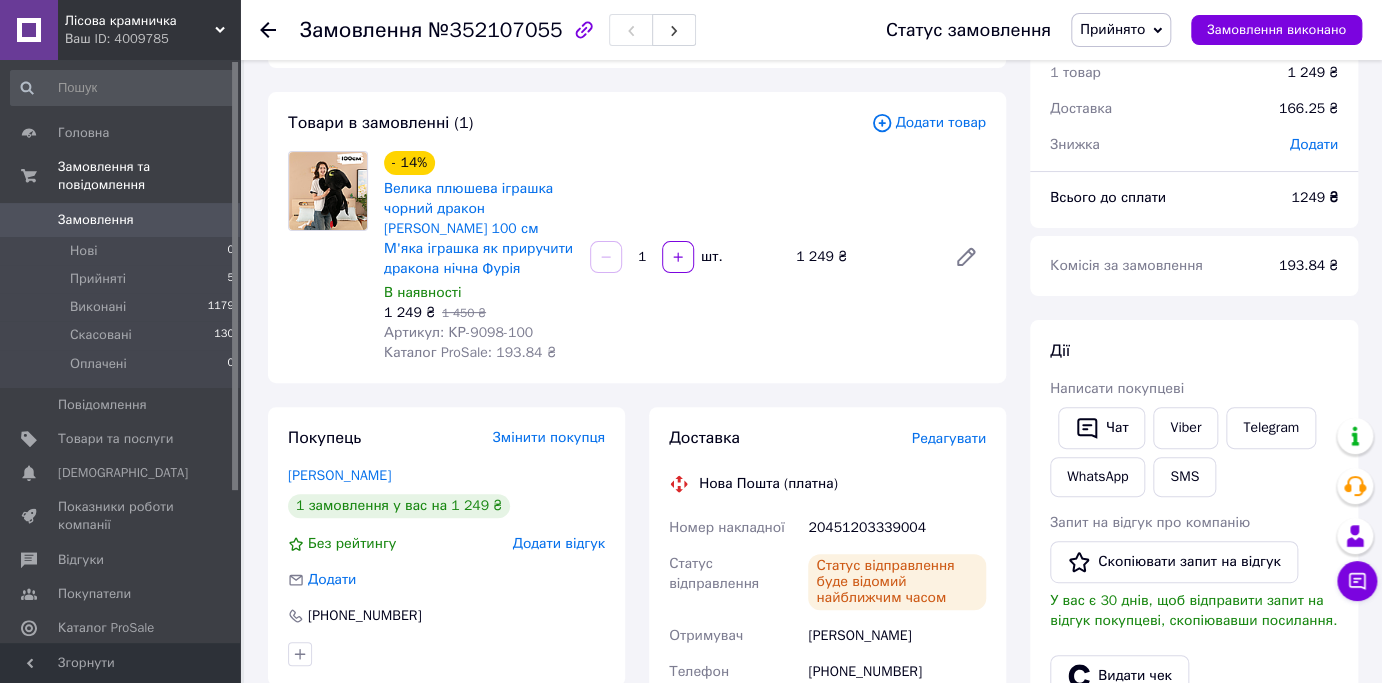 click on "Замовлення №352107055 Статус замовлення Прийнято Виконано Скасовано Оплачено Замовлення виконано" at bounding box center [811, 30] 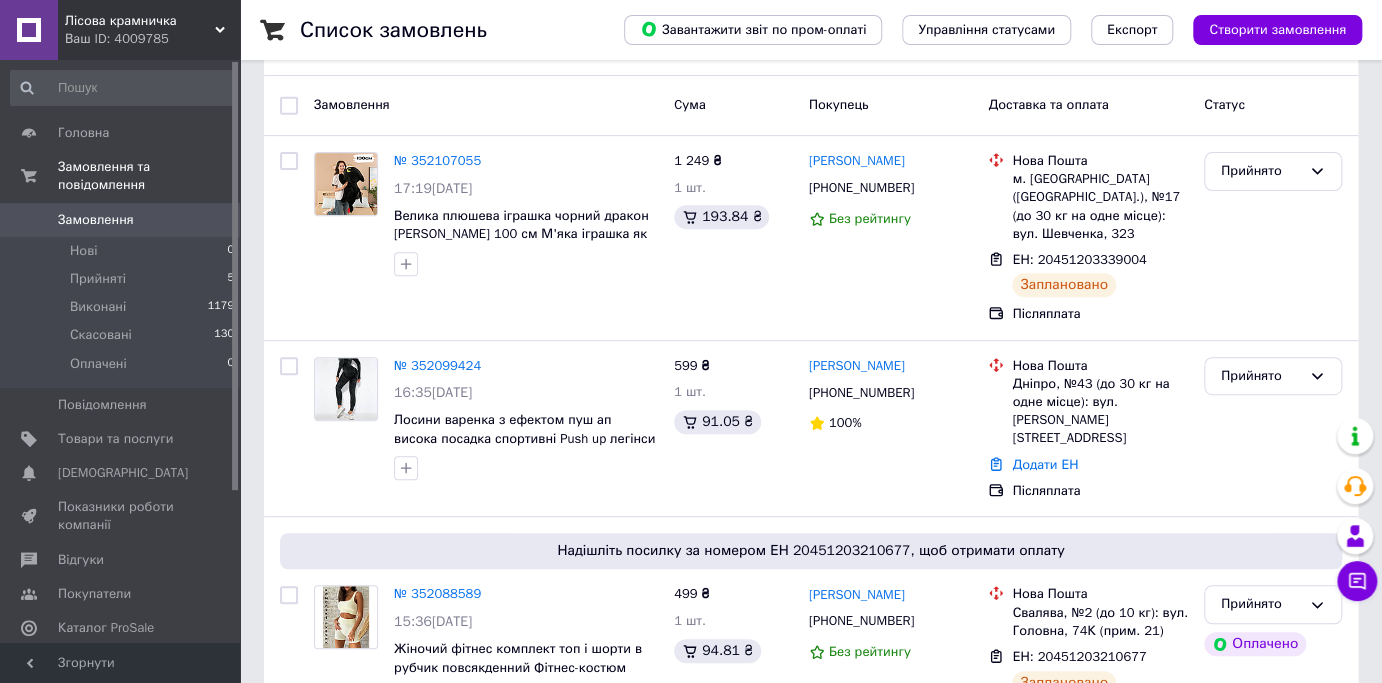 scroll, scrollTop: 0, scrollLeft: 0, axis: both 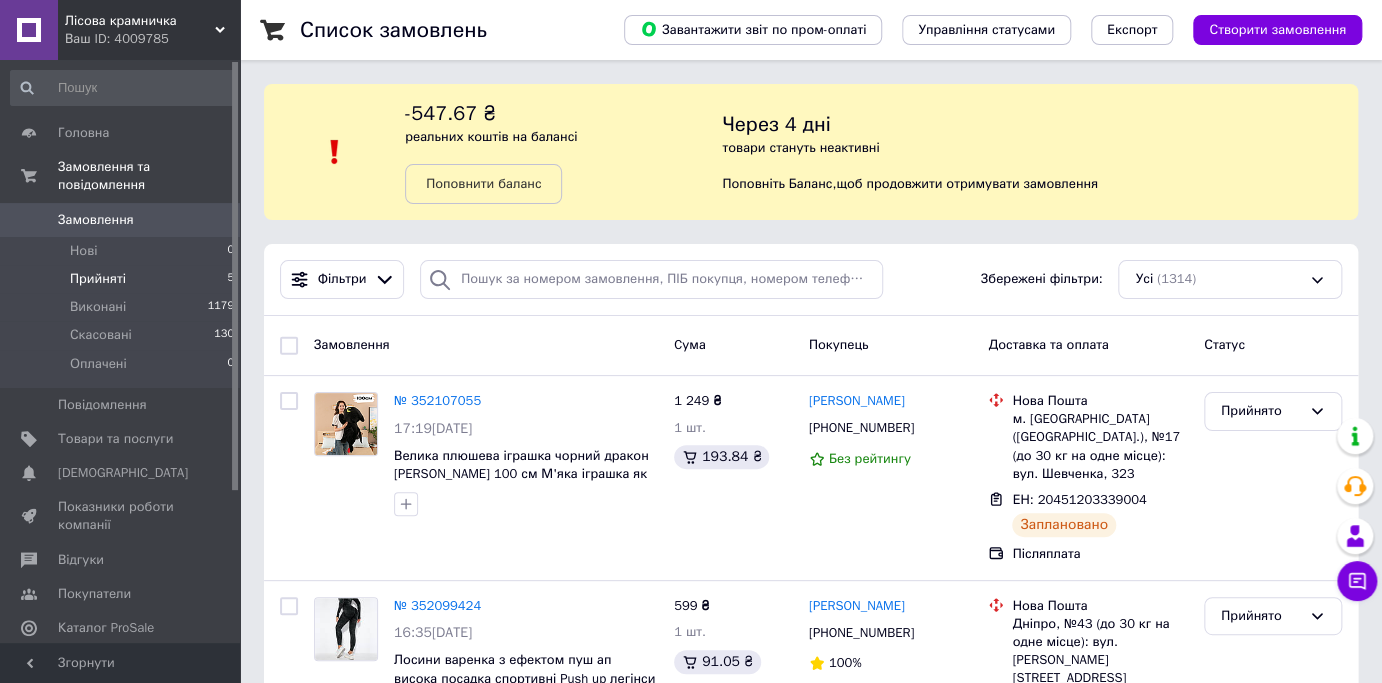 click on "Прийняті" at bounding box center (98, 279) 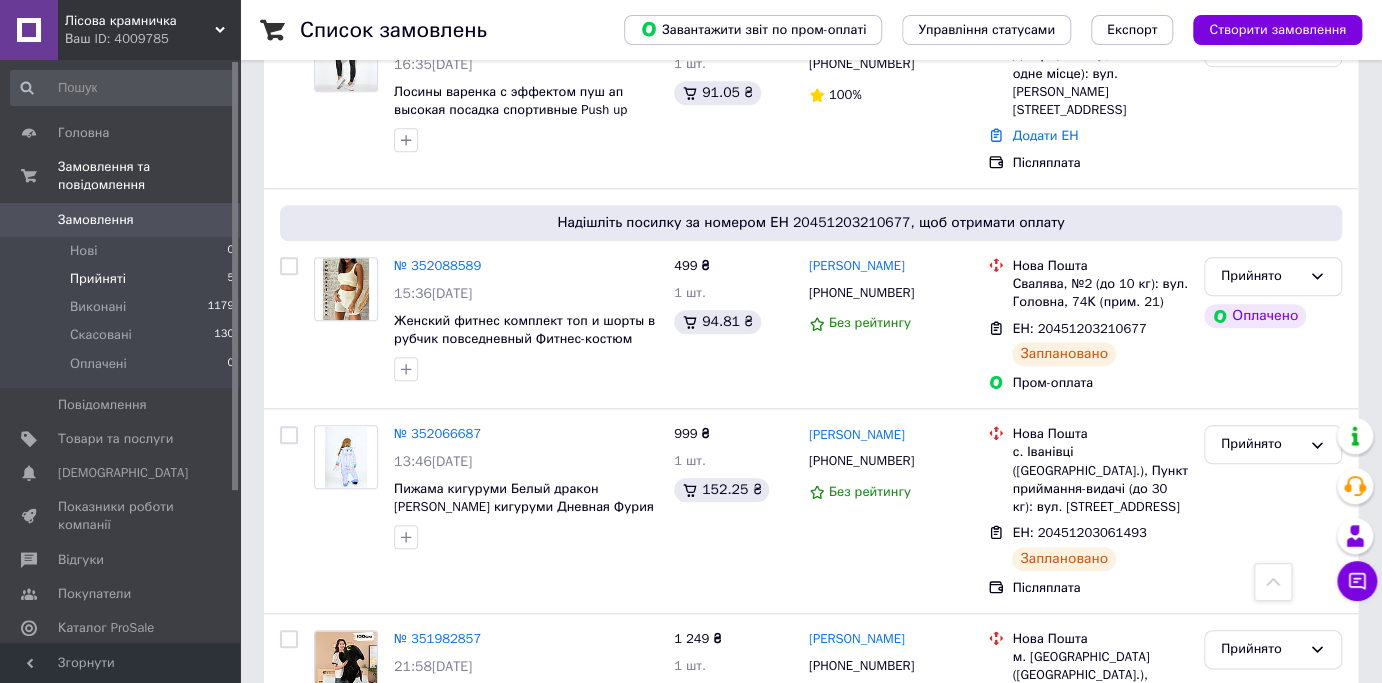 scroll, scrollTop: 776, scrollLeft: 0, axis: vertical 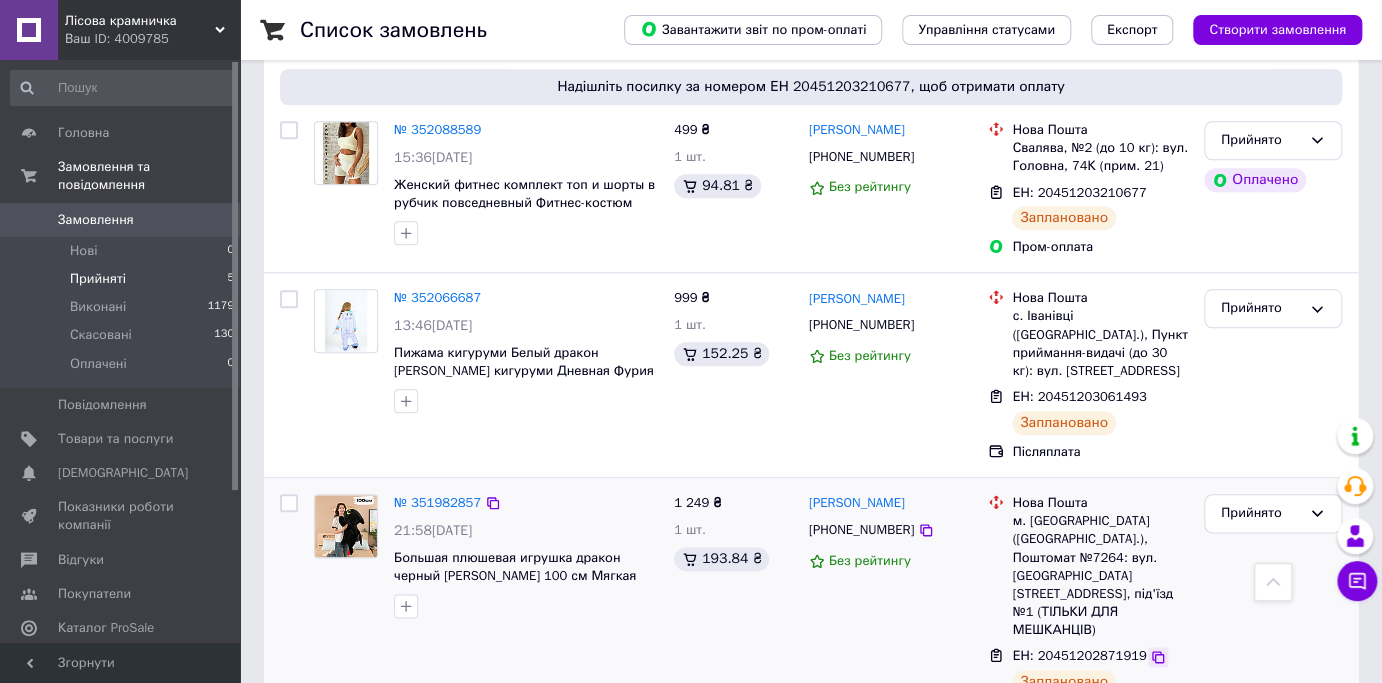 click 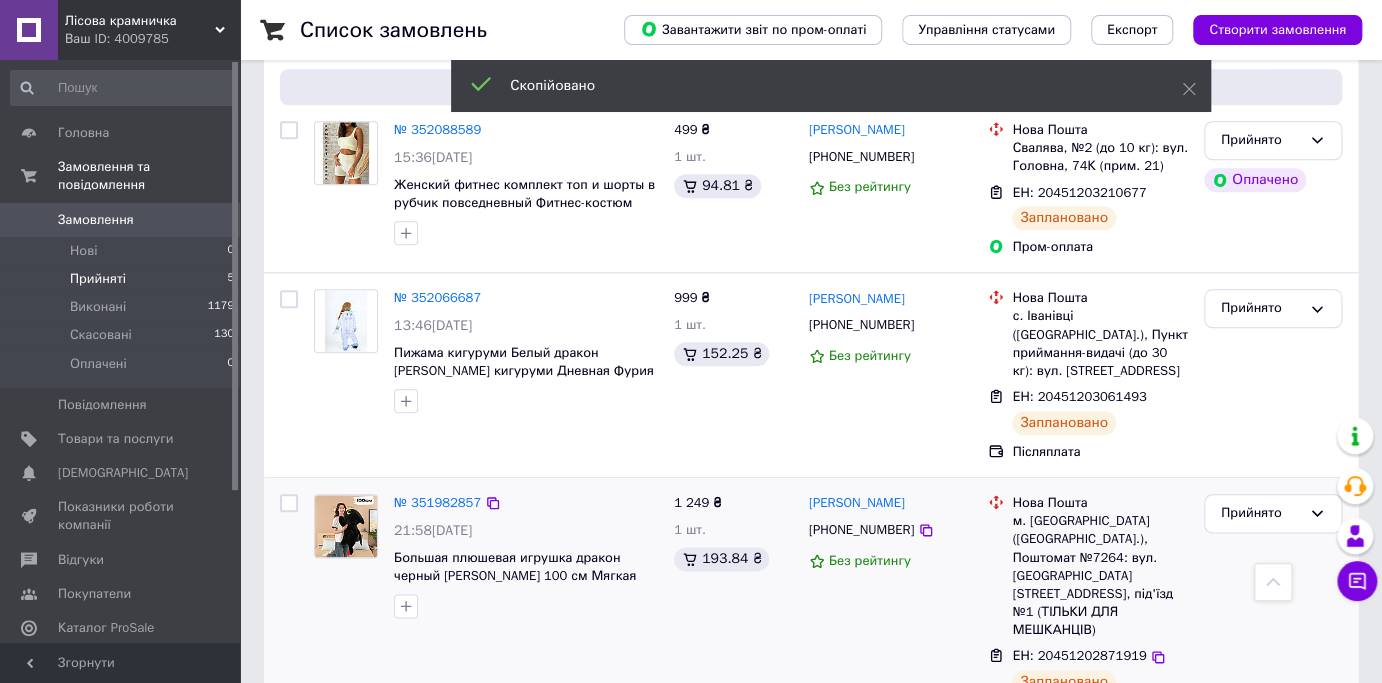 click on "[PHONE_NUMBER]" at bounding box center [861, 529] 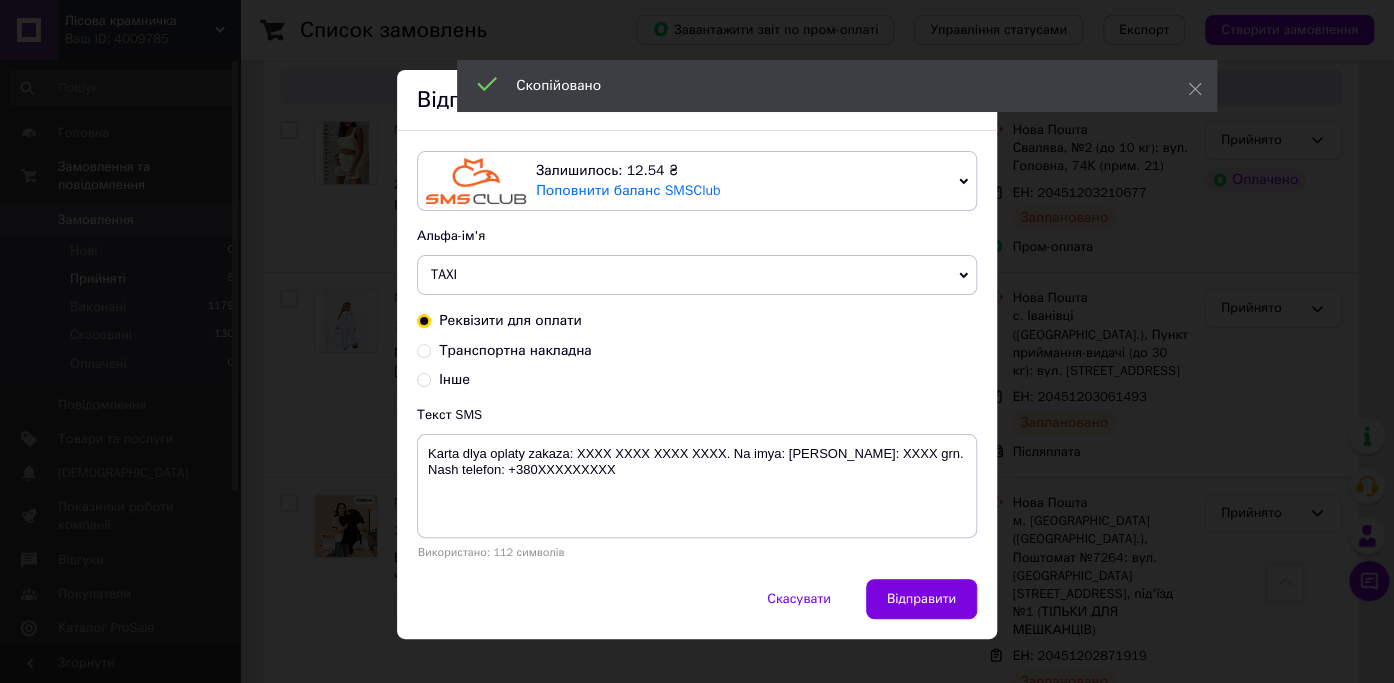 click on "TAXI" at bounding box center [697, 275] 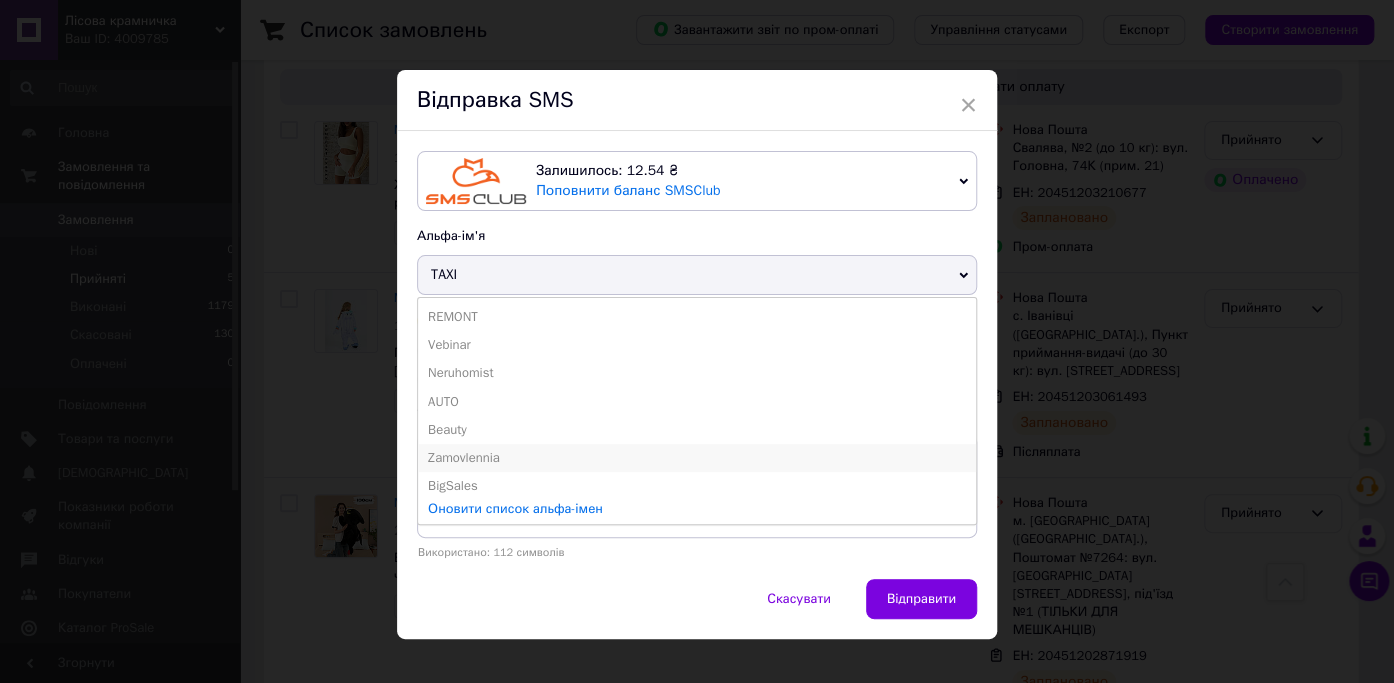 click on "Zamovlennia" at bounding box center [697, 458] 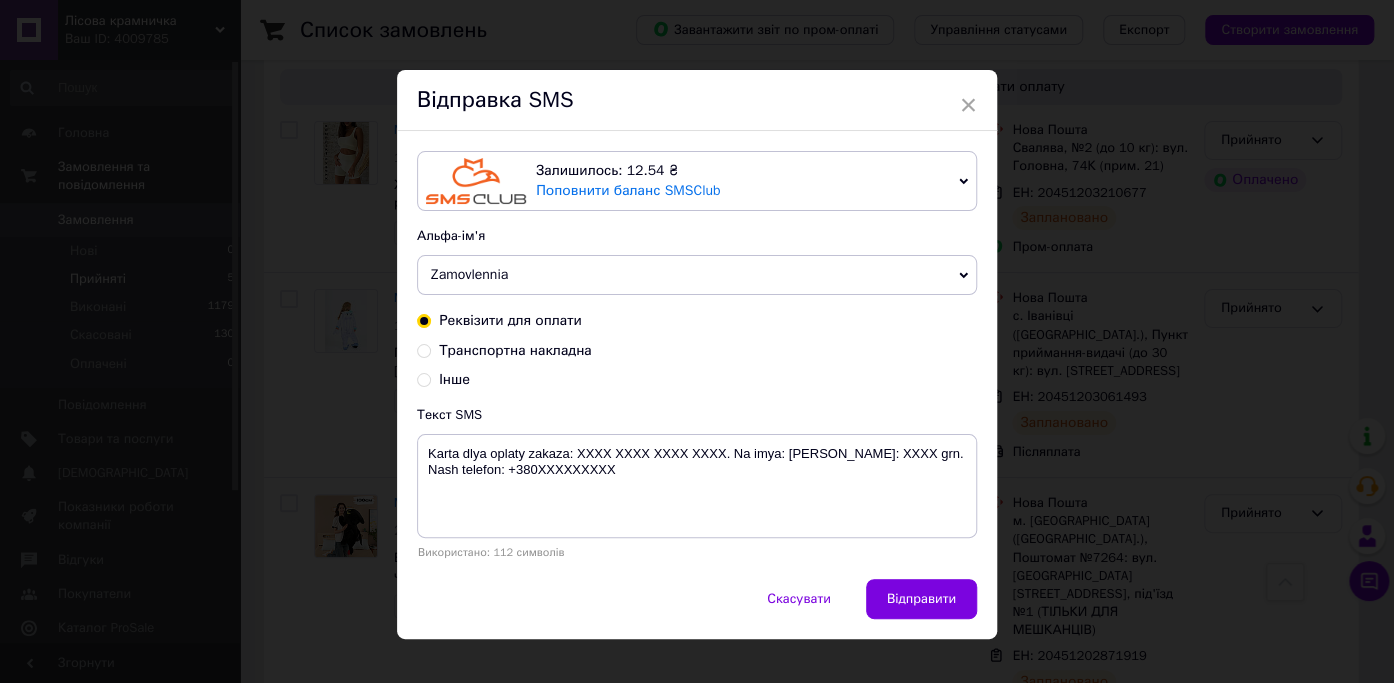 click on "Транспортна накладна" at bounding box center [424, 349] 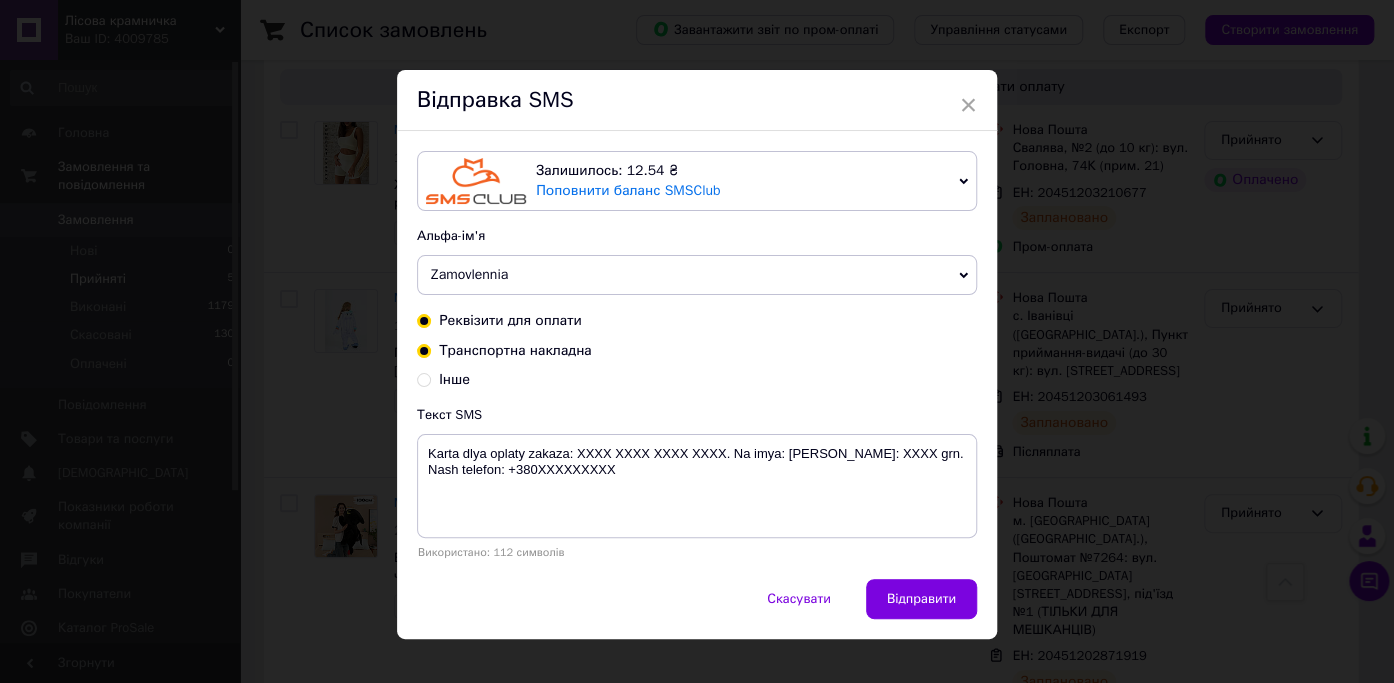 radio on "true" 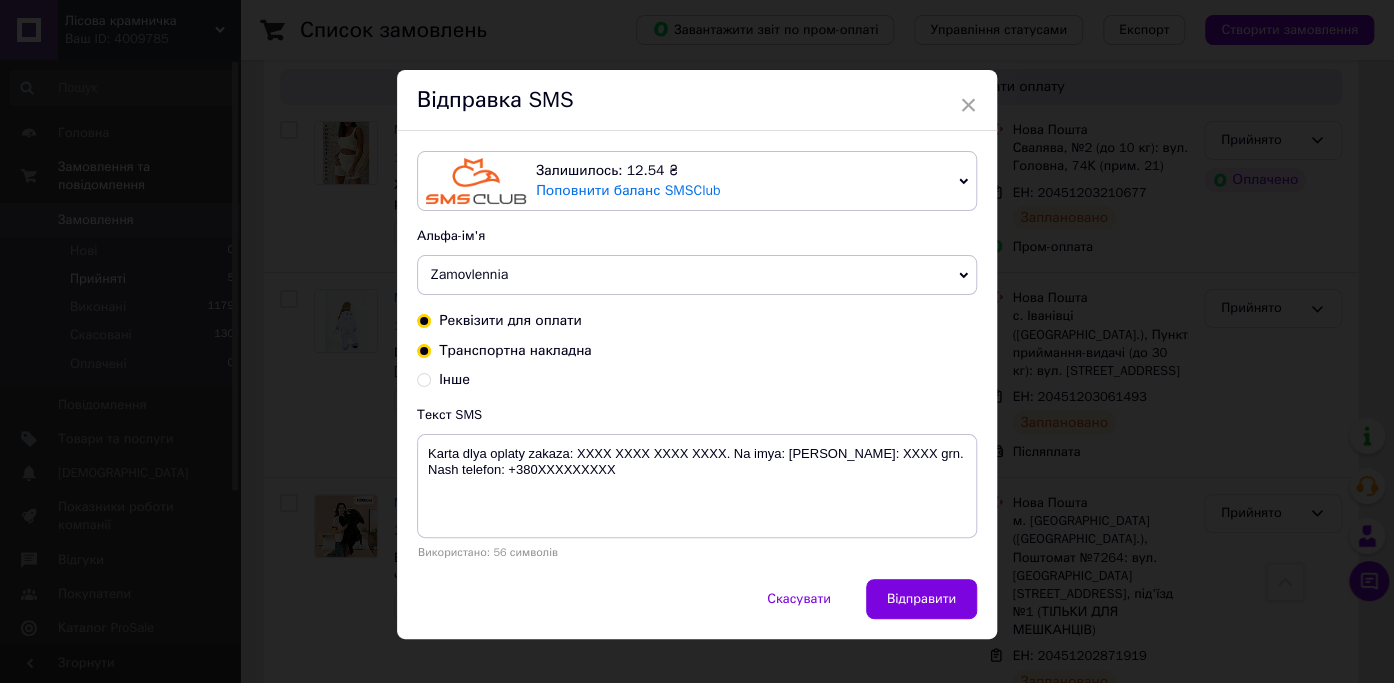 radio on "false" 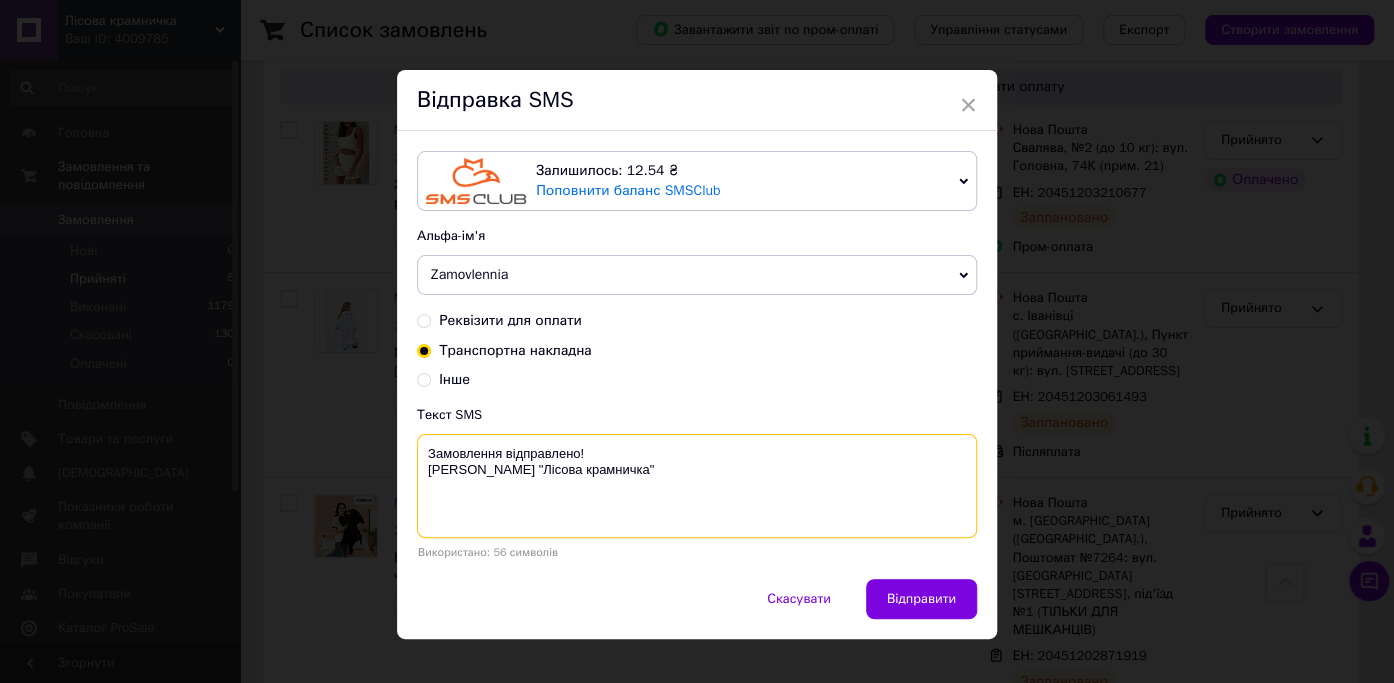 click on "Замовлення відправлено!
[PERSON_NAME] "Лісова крамничка"" at bounding box center [697, 486] 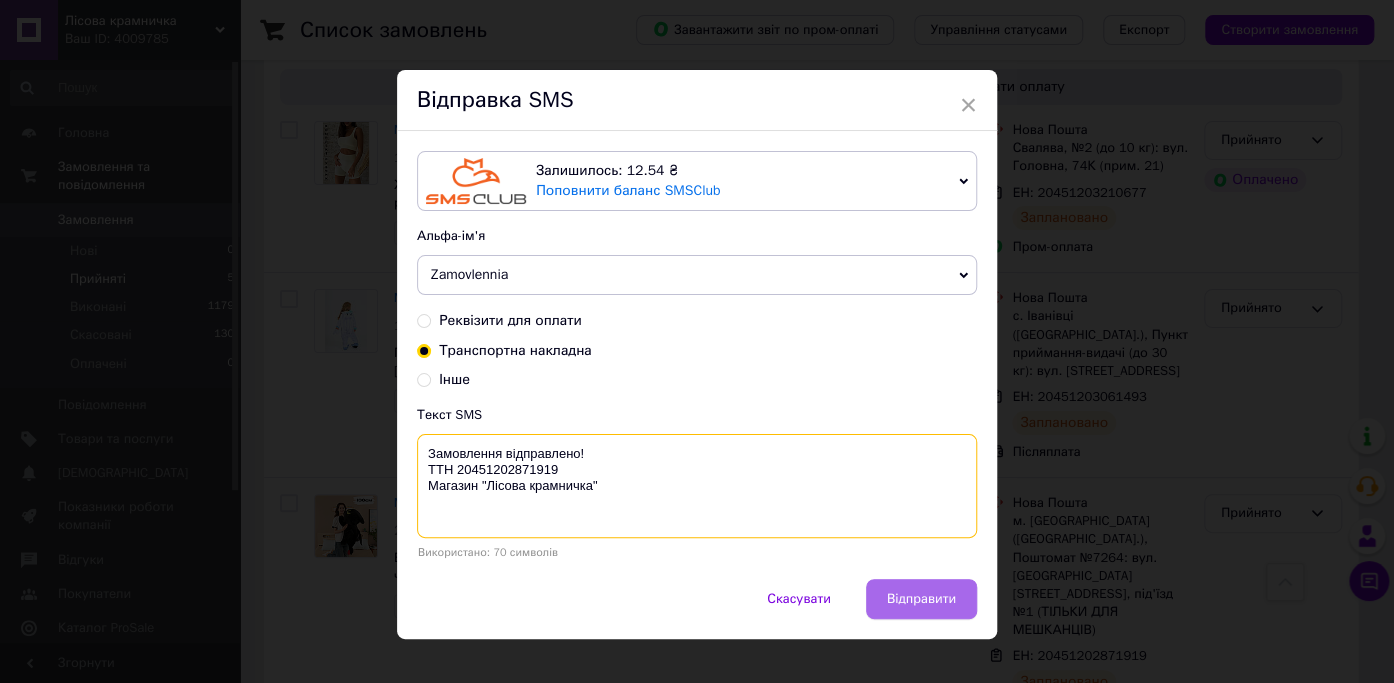 type on "Замовлення відправлено!
ТТН 20451202871919
Магазин "Лісова крамничка"" 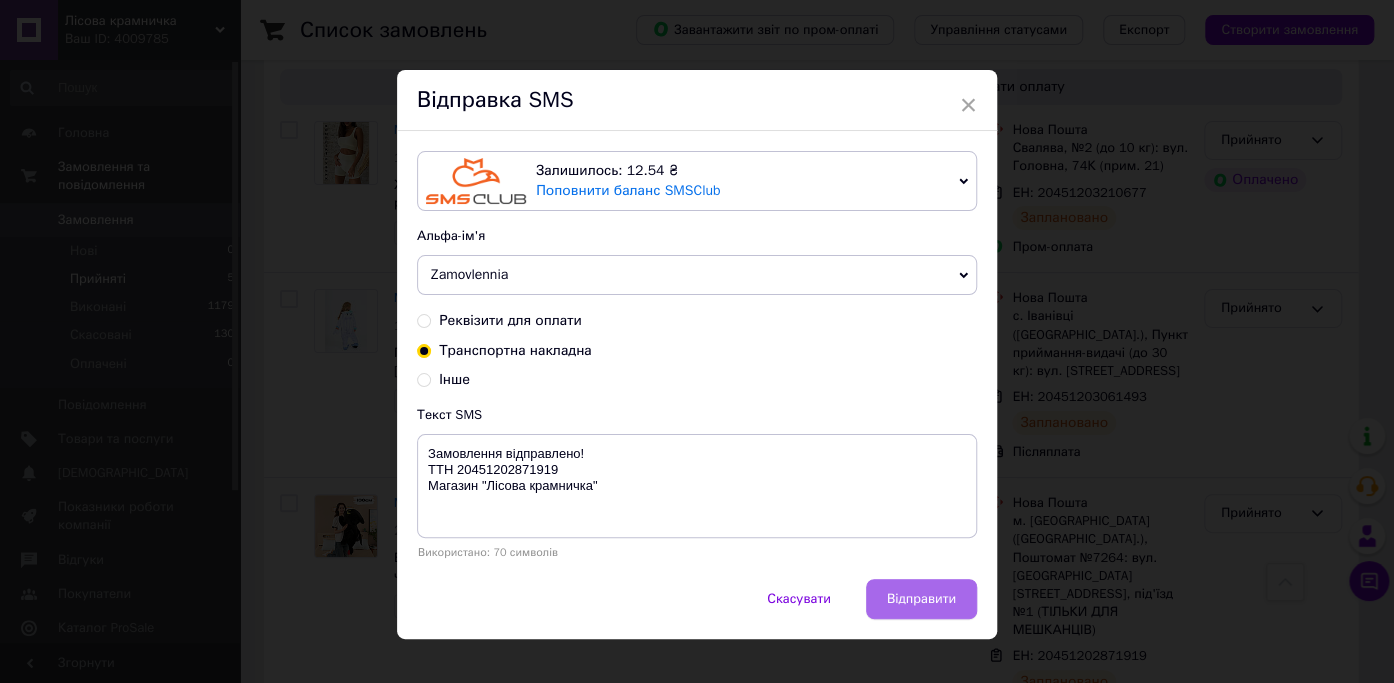 click on "Відправити" at bounding box center [921, 599] 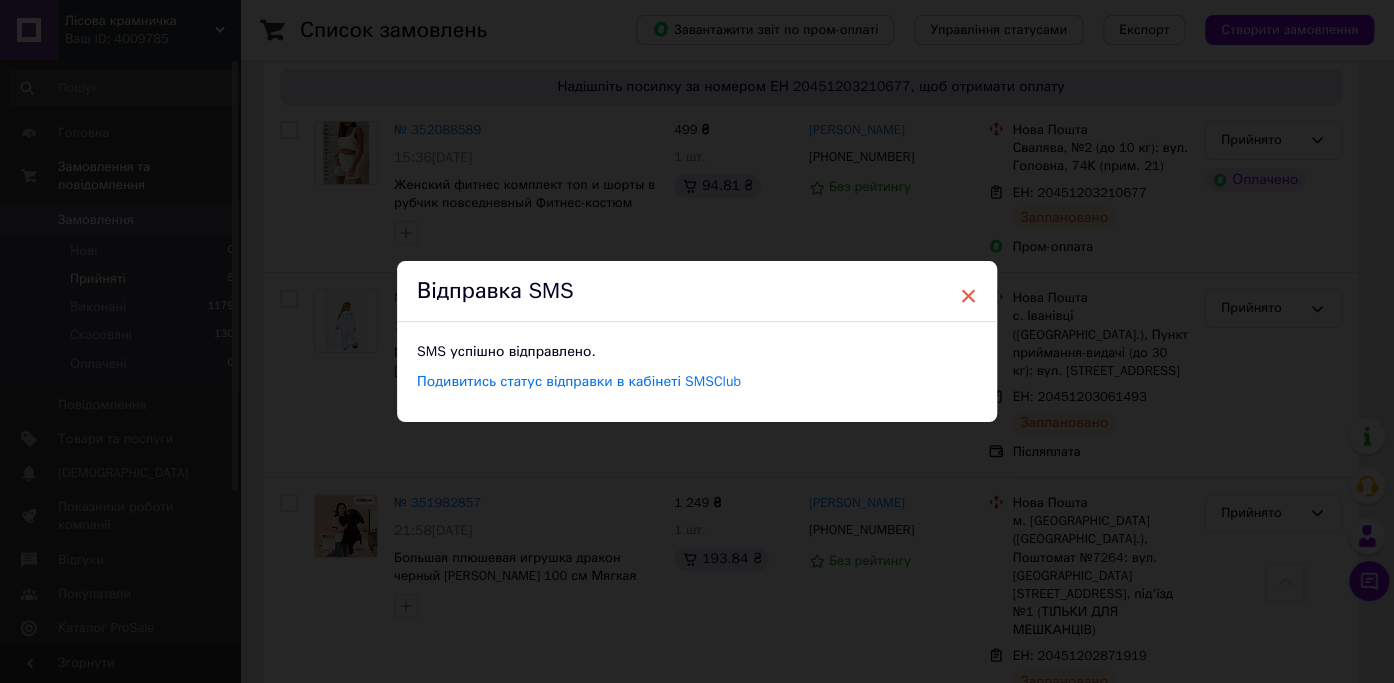 click on "×" at bounding box center (968, 296) 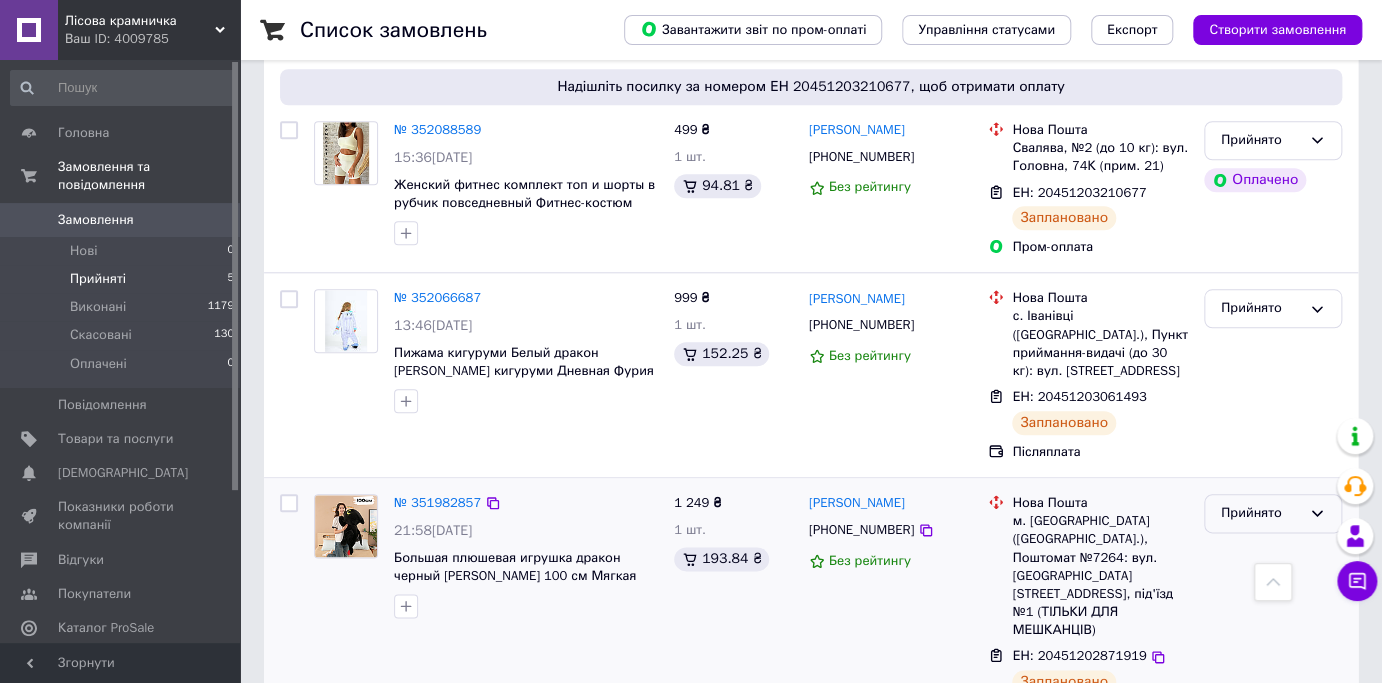 click on "Прийнято" at bounding box center (1261, 513) 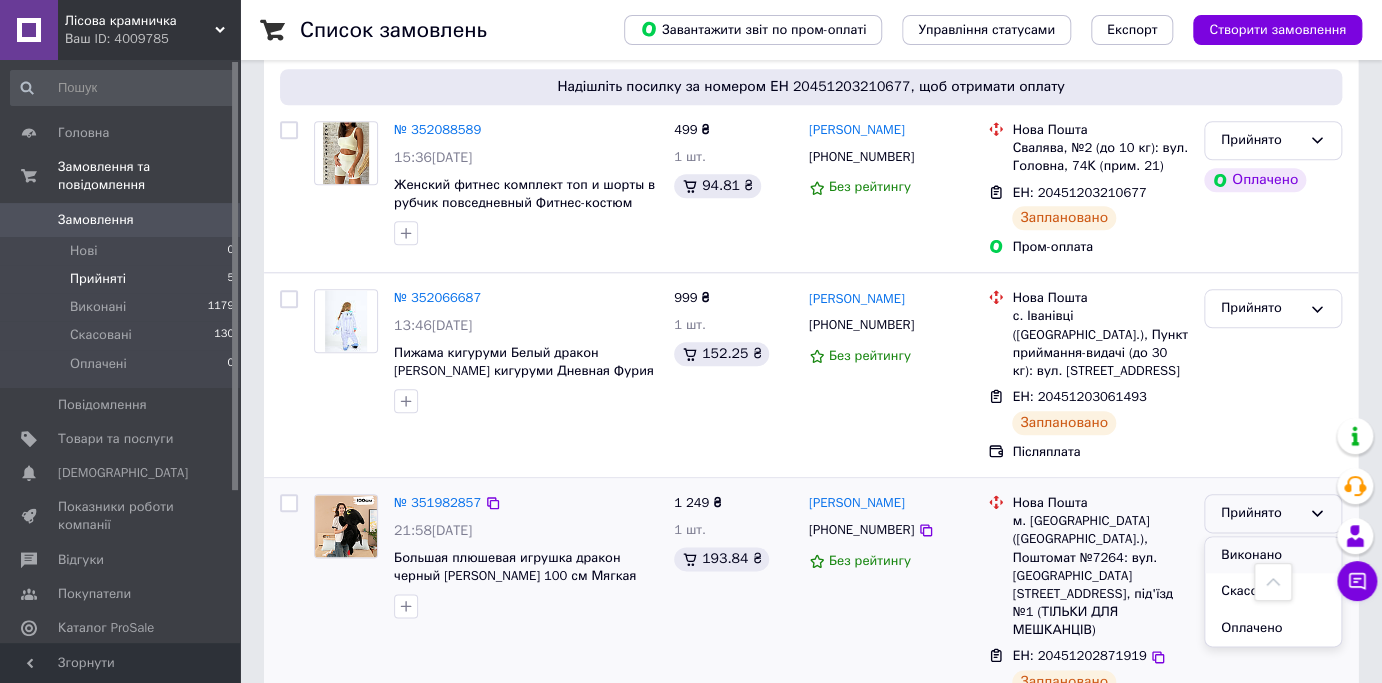 click on "Виконано" at bounding box center [1273, 555] 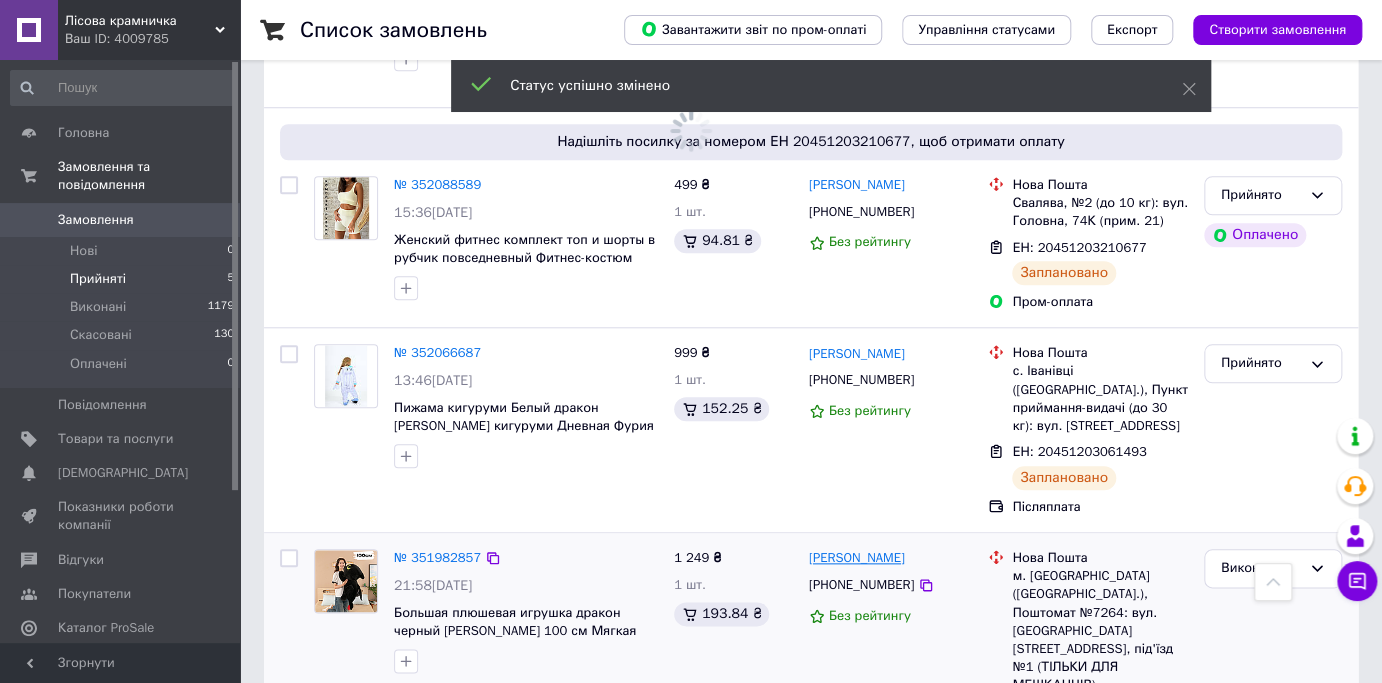 scroll, scrollTop: 696, scrollLeft: 0, axis: vertical 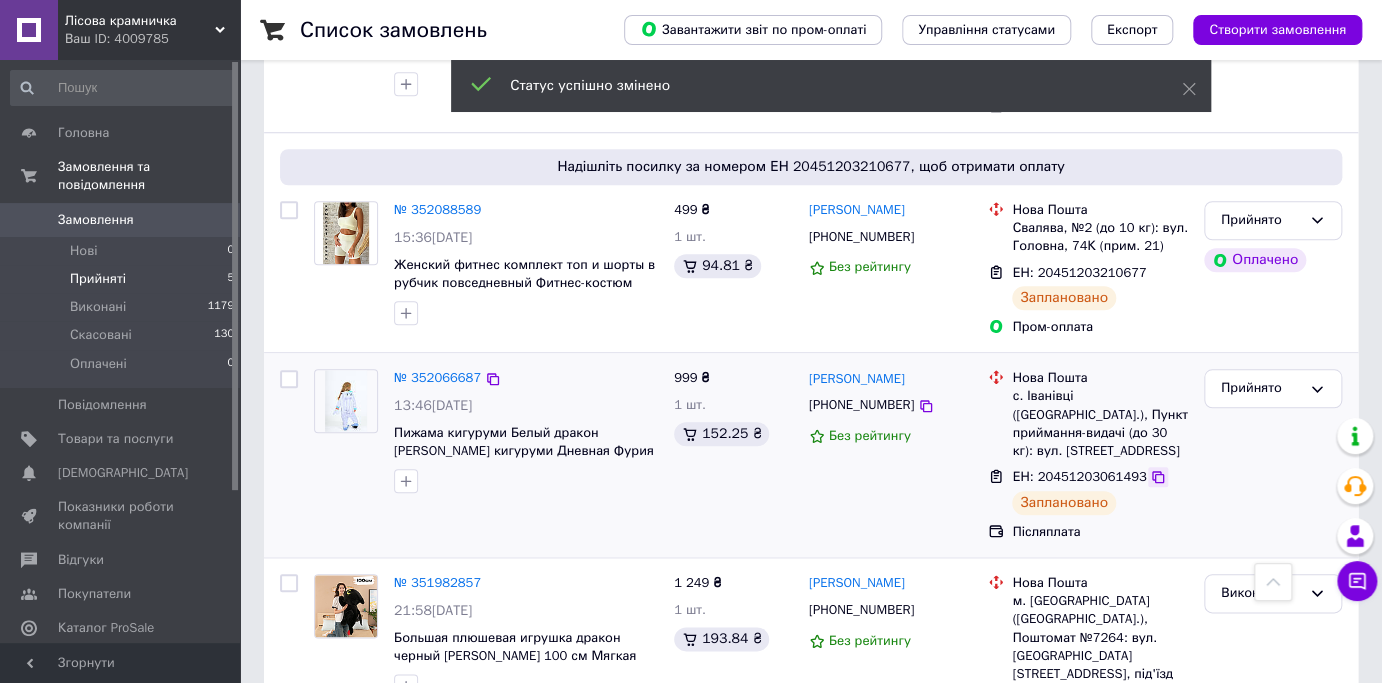 click 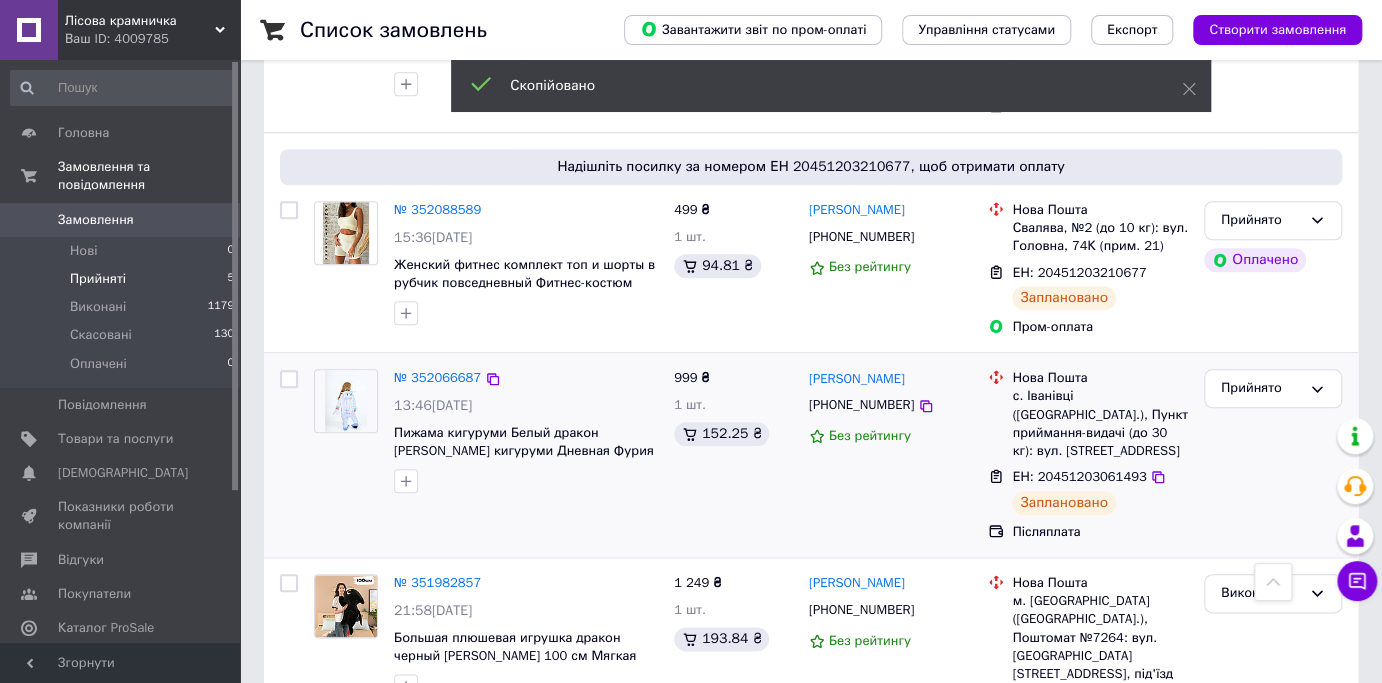 click on "[PHONE_NUMBER]" at bounding box center (861, 404) 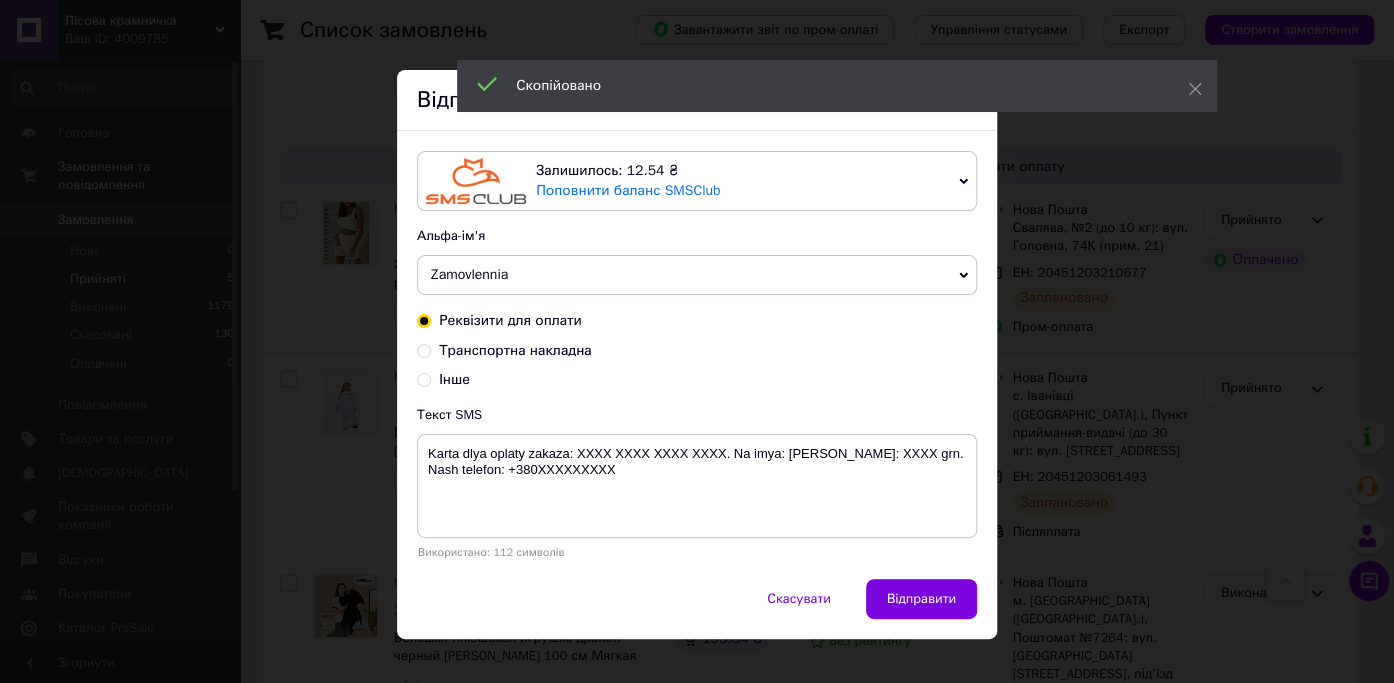 click on "Транспортна накладна" at bounding box center (515, 350) 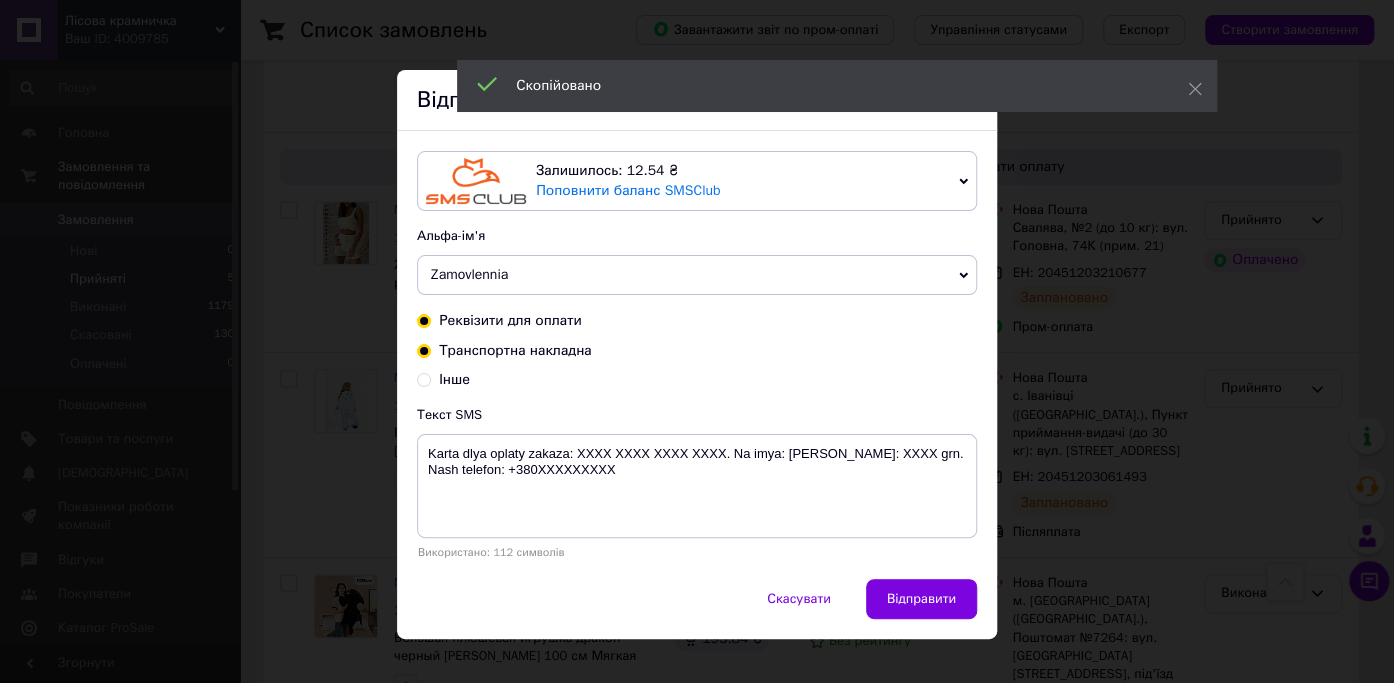 radio on "true" 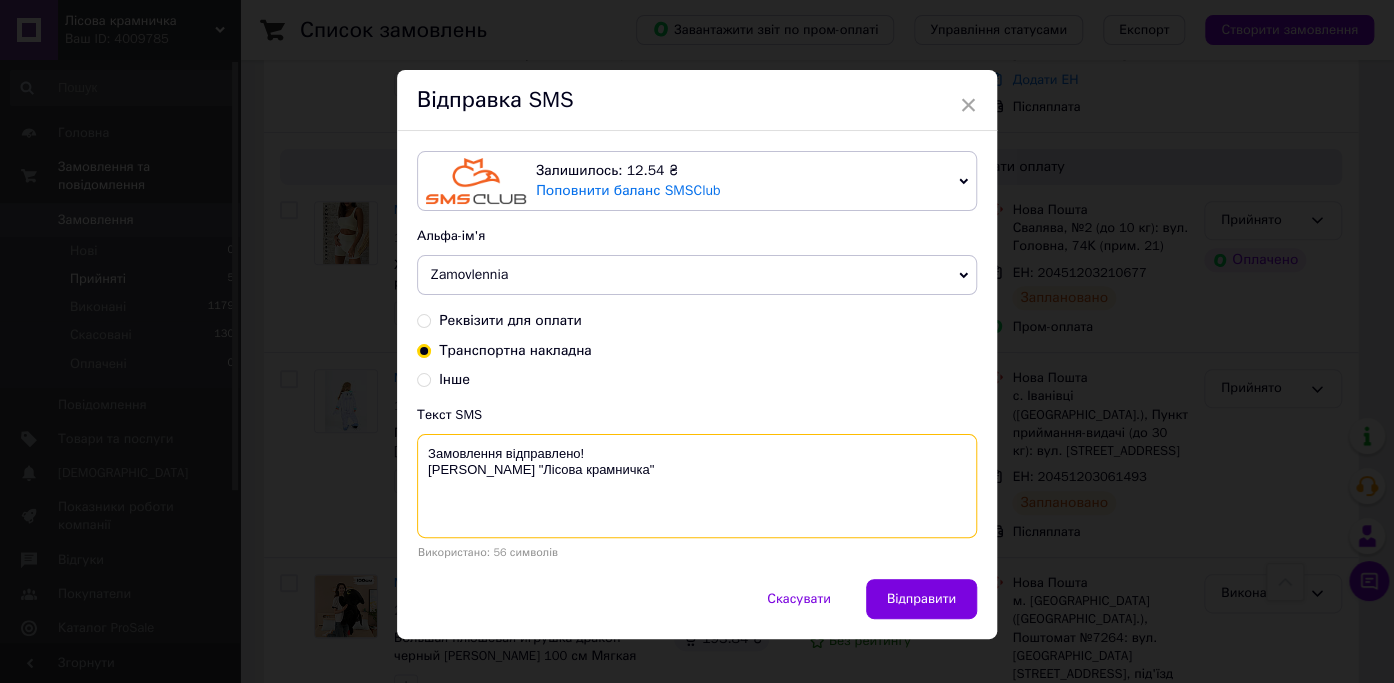 click on "Замовлення відправлено!
[PERSON_NAME] "Лісова крамничка"" at bounding box center [697, 486] 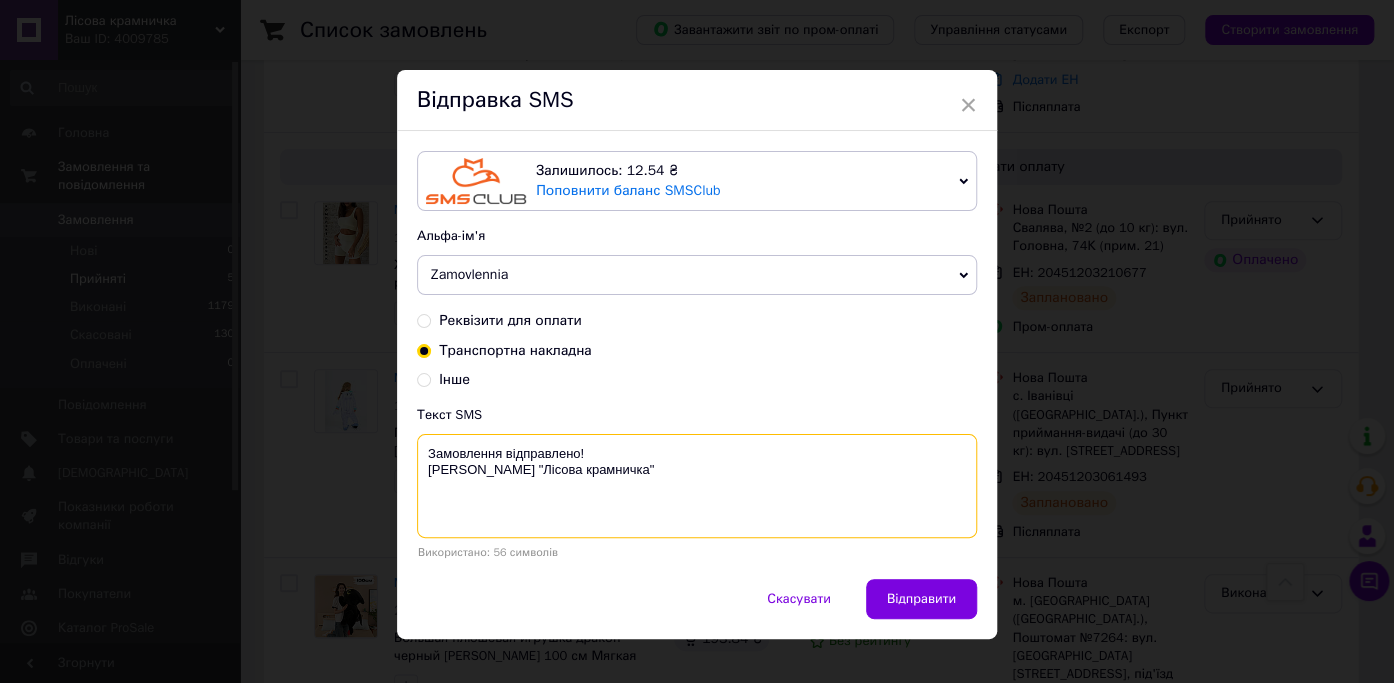 paste on "20451203061493" 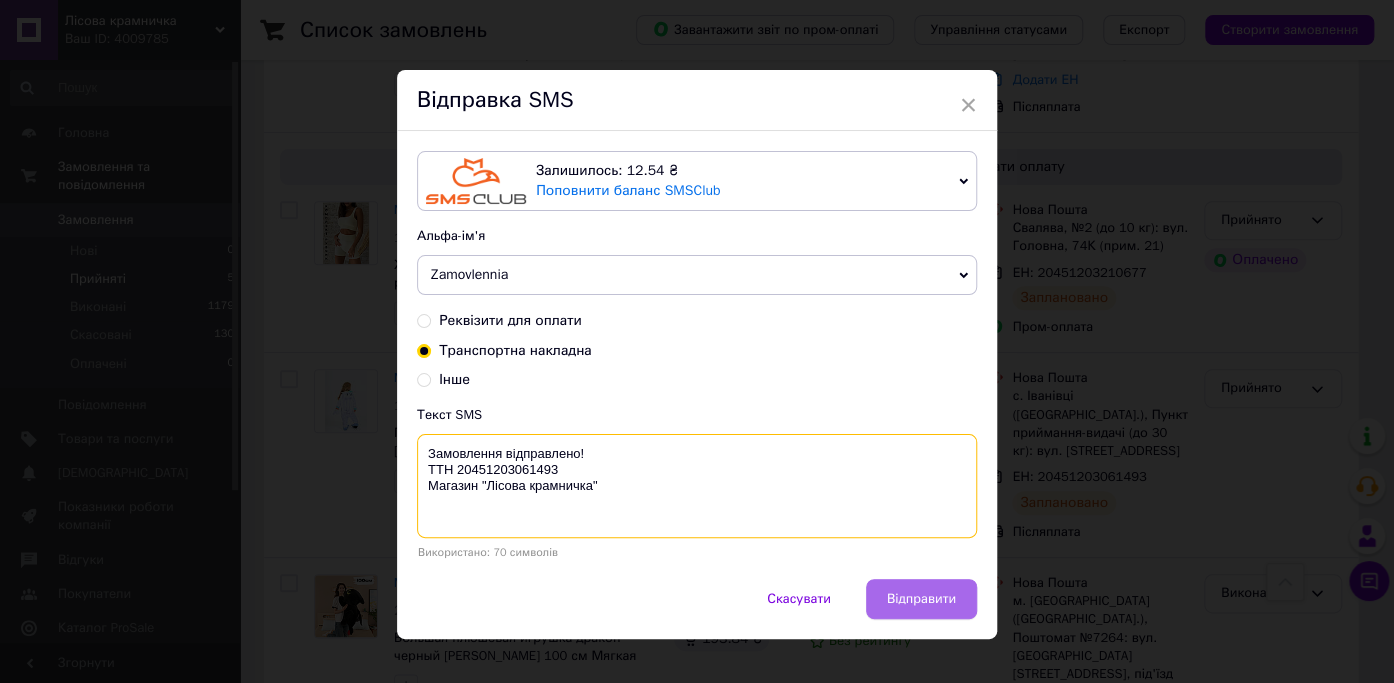 type on "Замовлення відправлено!
ТТН 20451203061493
Магазин "Лісова крамничка"" 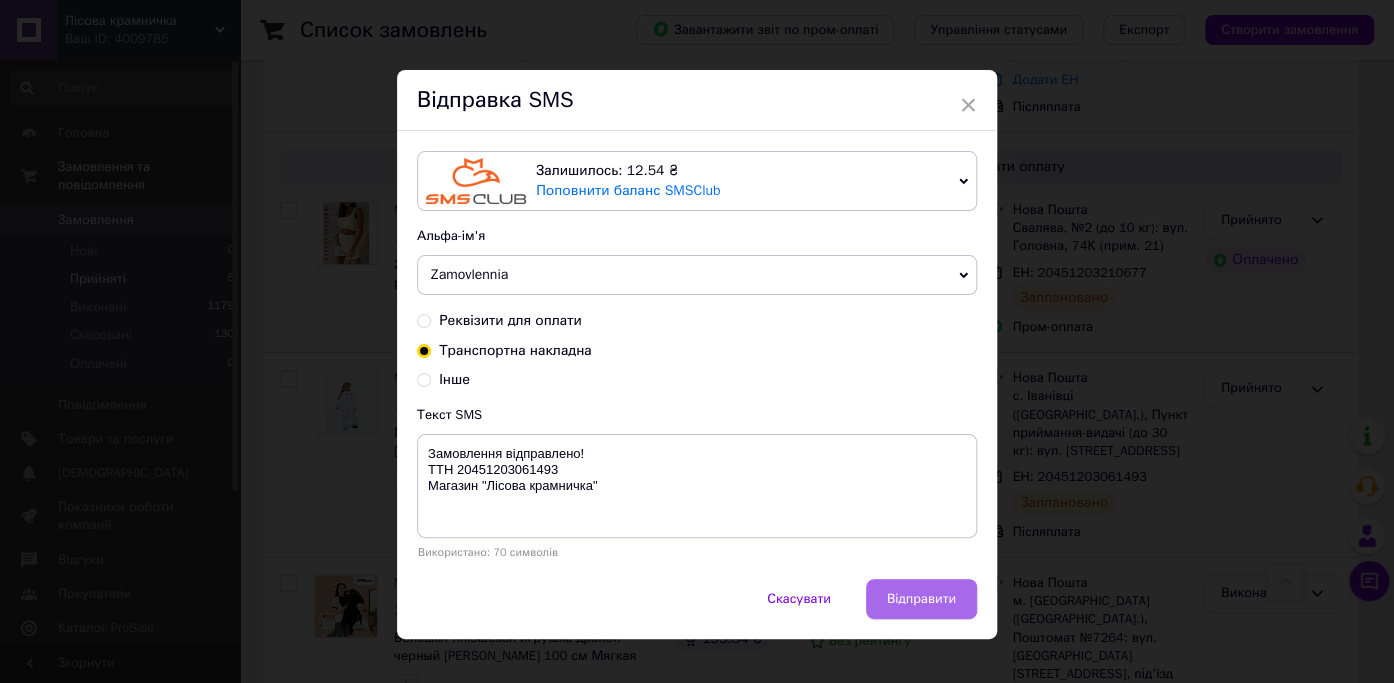 click on "Відправити" at bounding box center (921, 599) 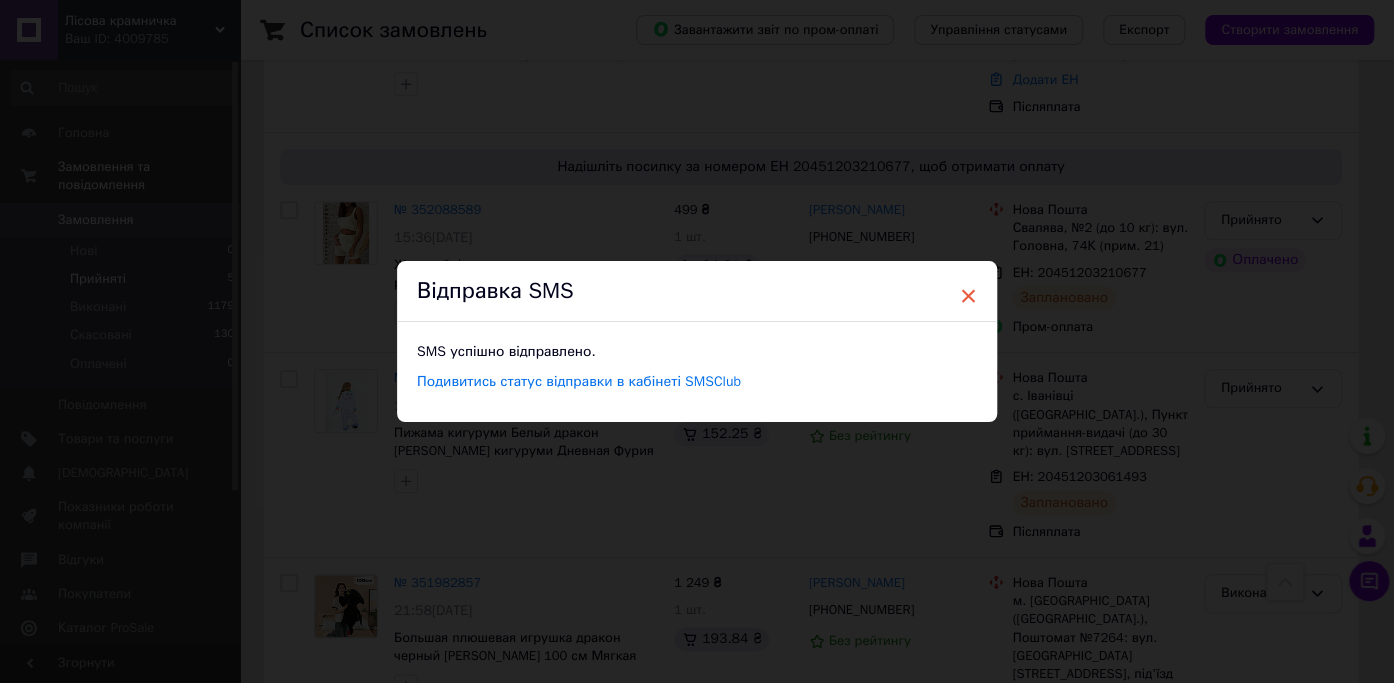 click on "×" at bounding box center [968, 296] 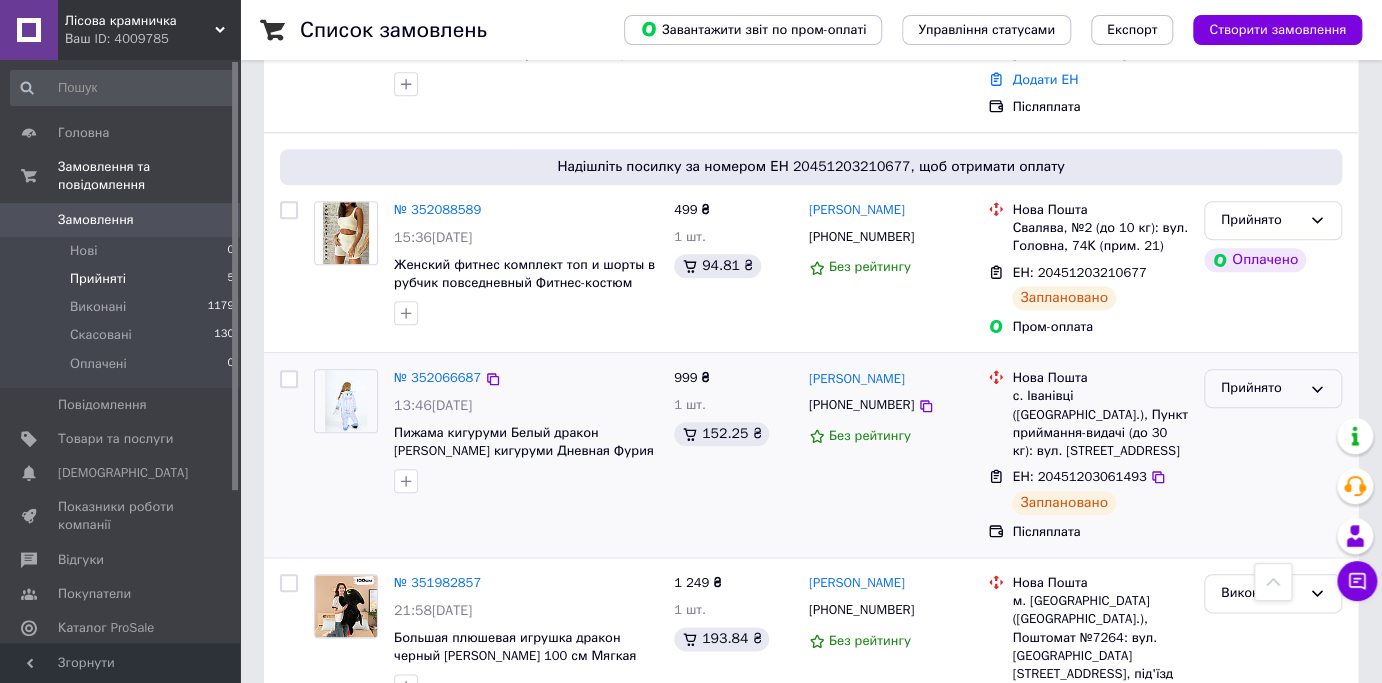 click on "Прийнято" at bounding box center (1261, 388) 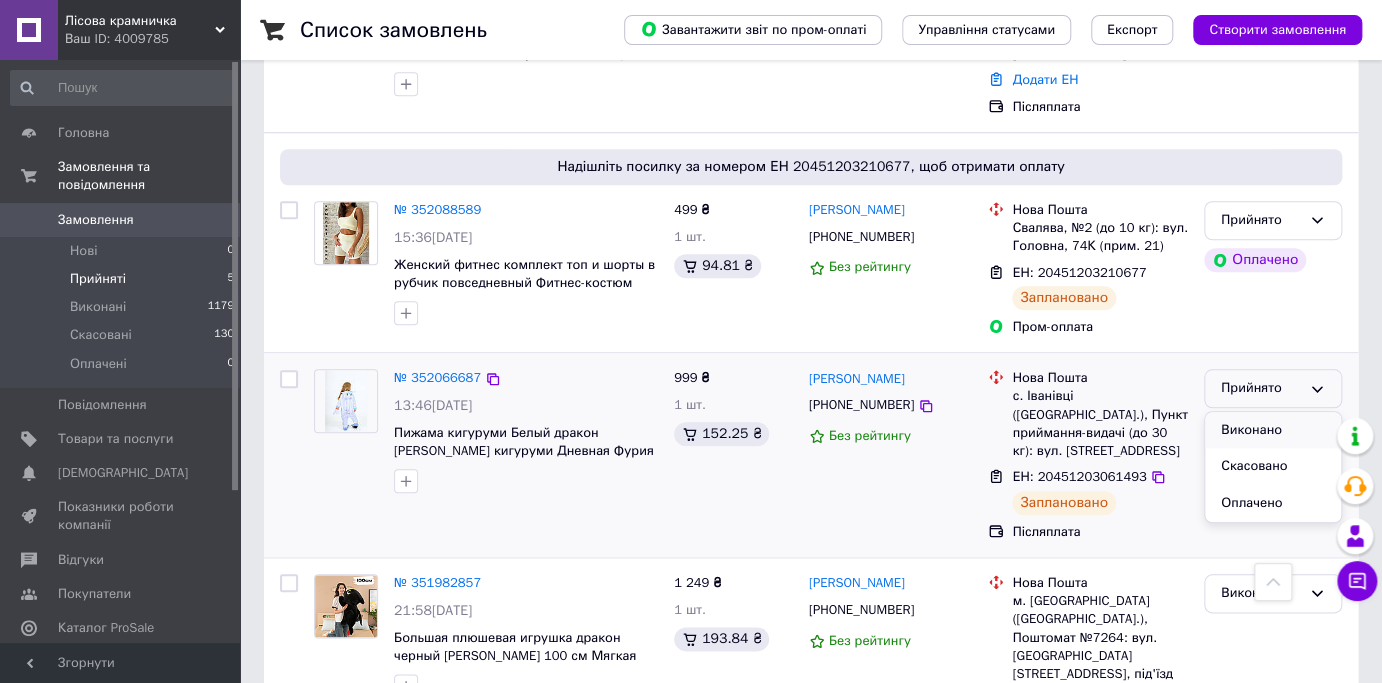 click on "Виконано" at bounding box center (1273, 430) 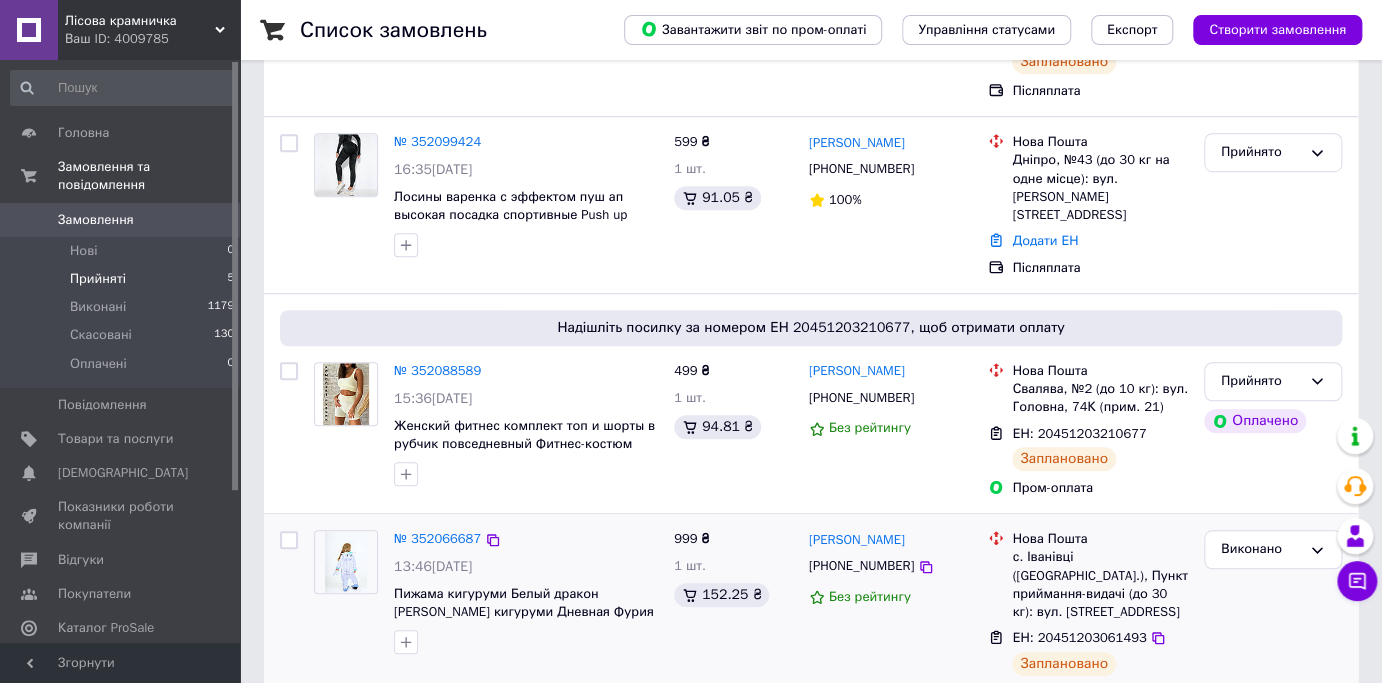 scroll, scrollTop: 536, scrollLeft: 0, axis: vertical 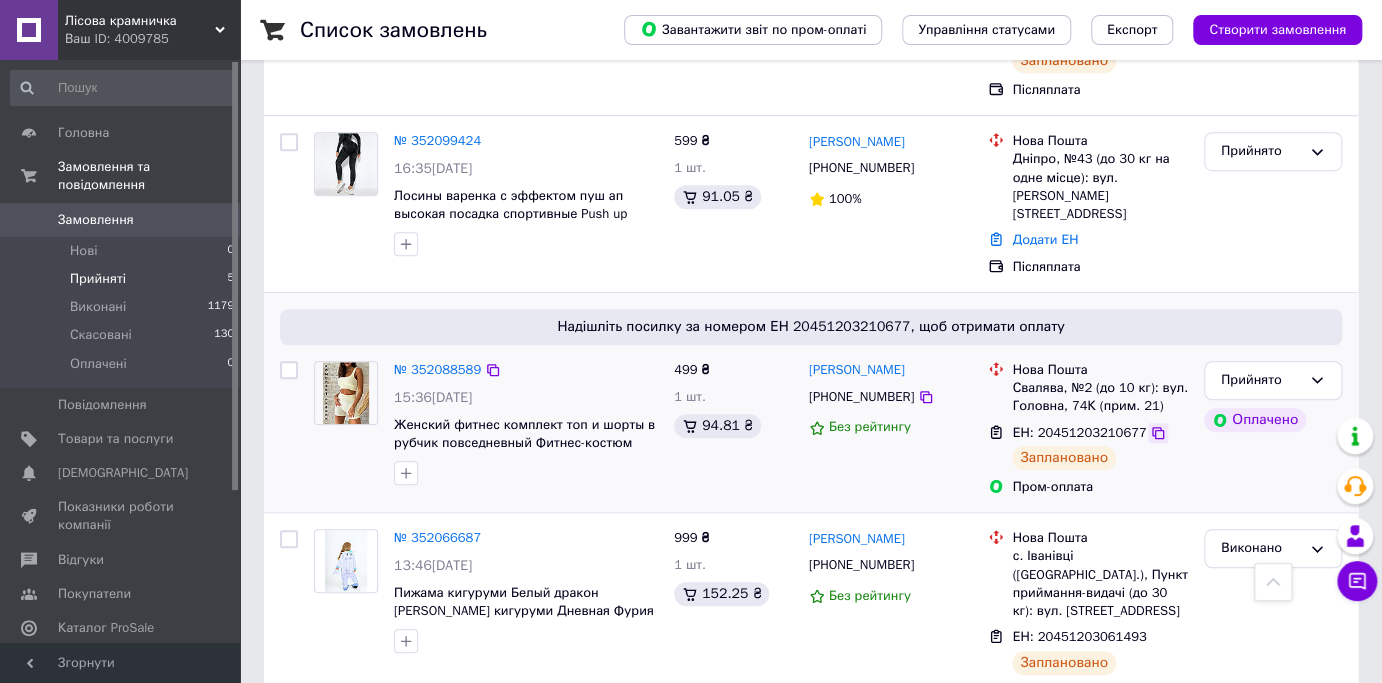 click 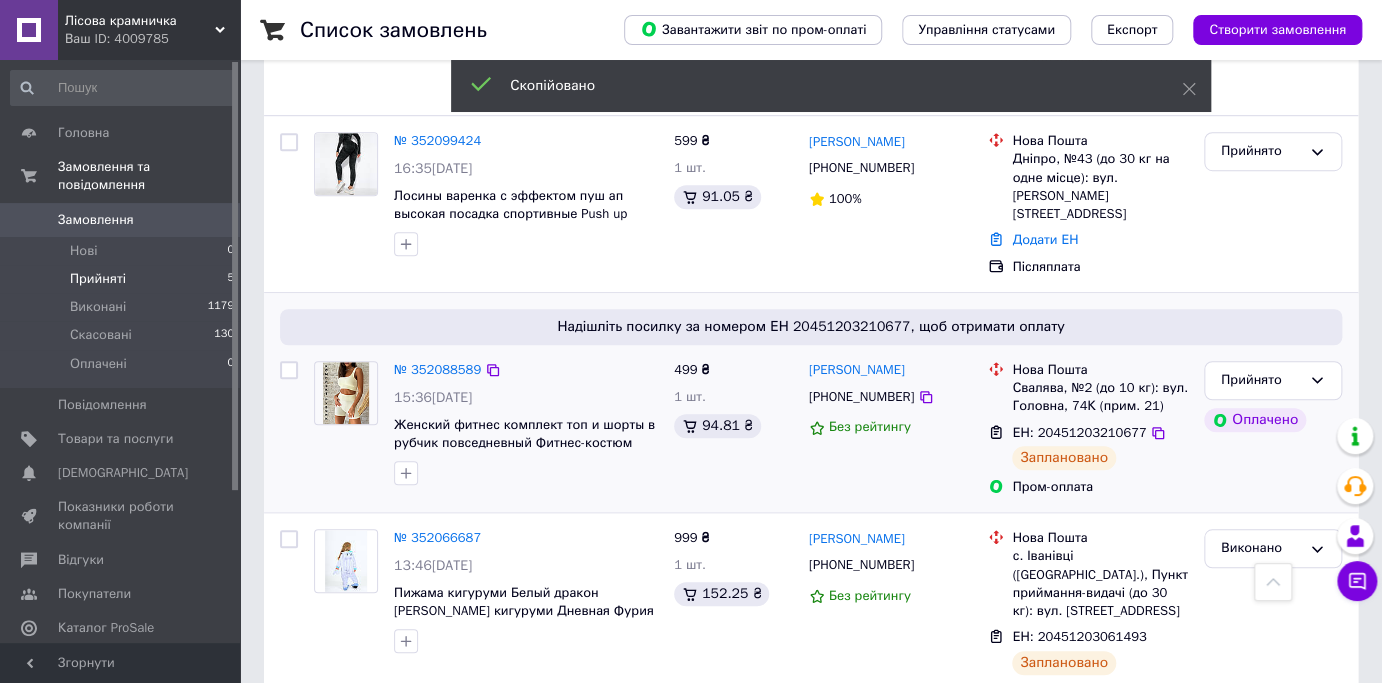 click on "[PHONE_NUMBER]" at bounding box center (861, 396) 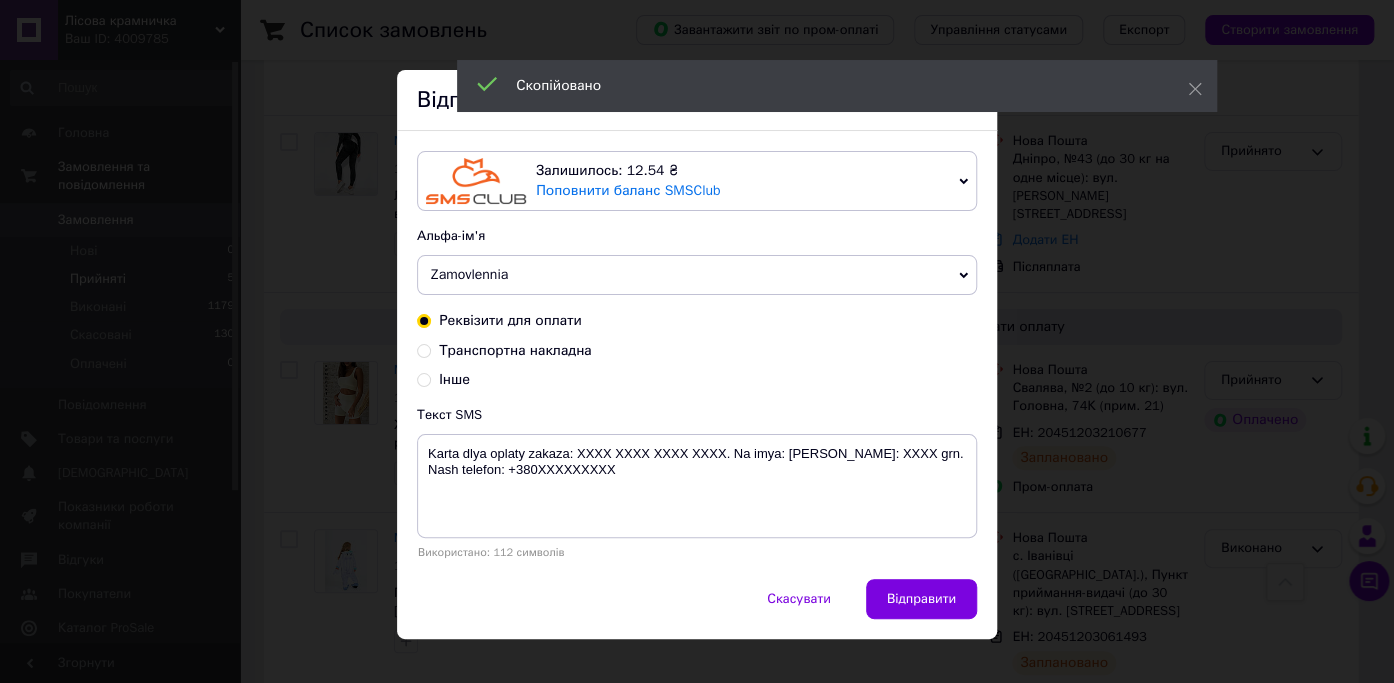 click on "Транспортна накладна" at bounding box center (515, 350) 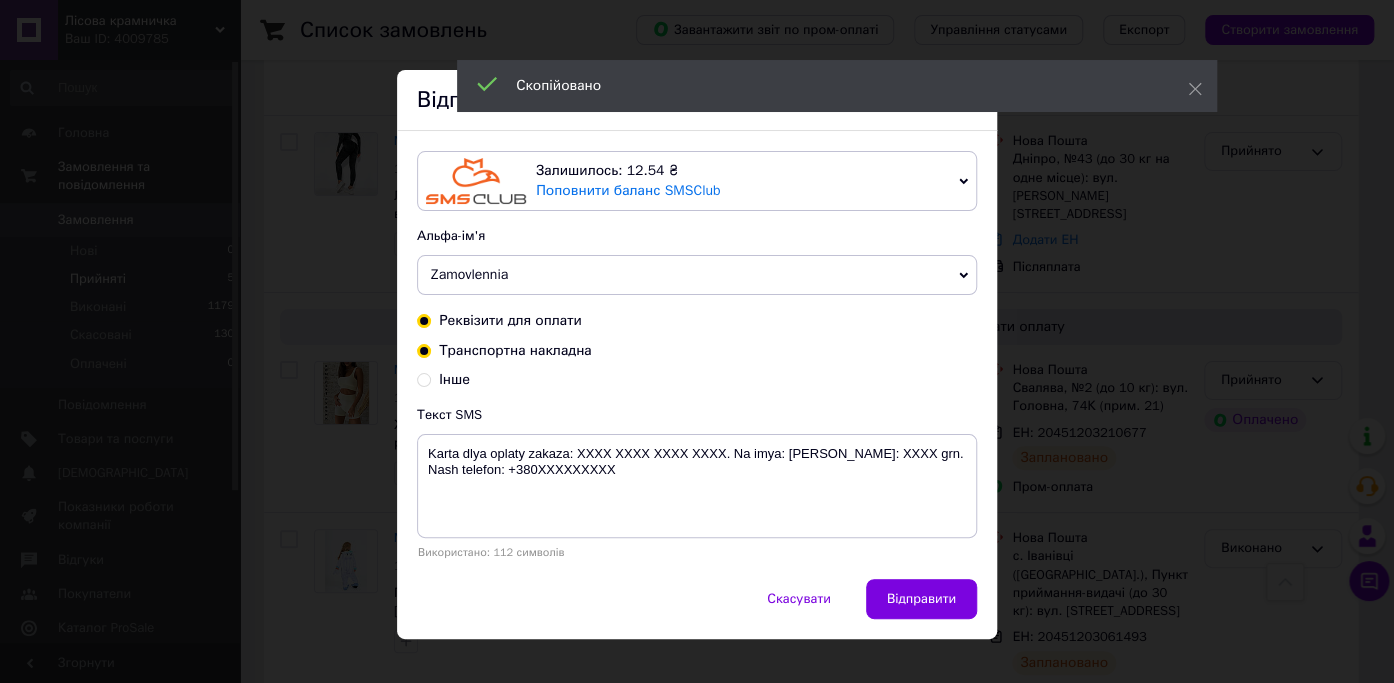radio on "false" 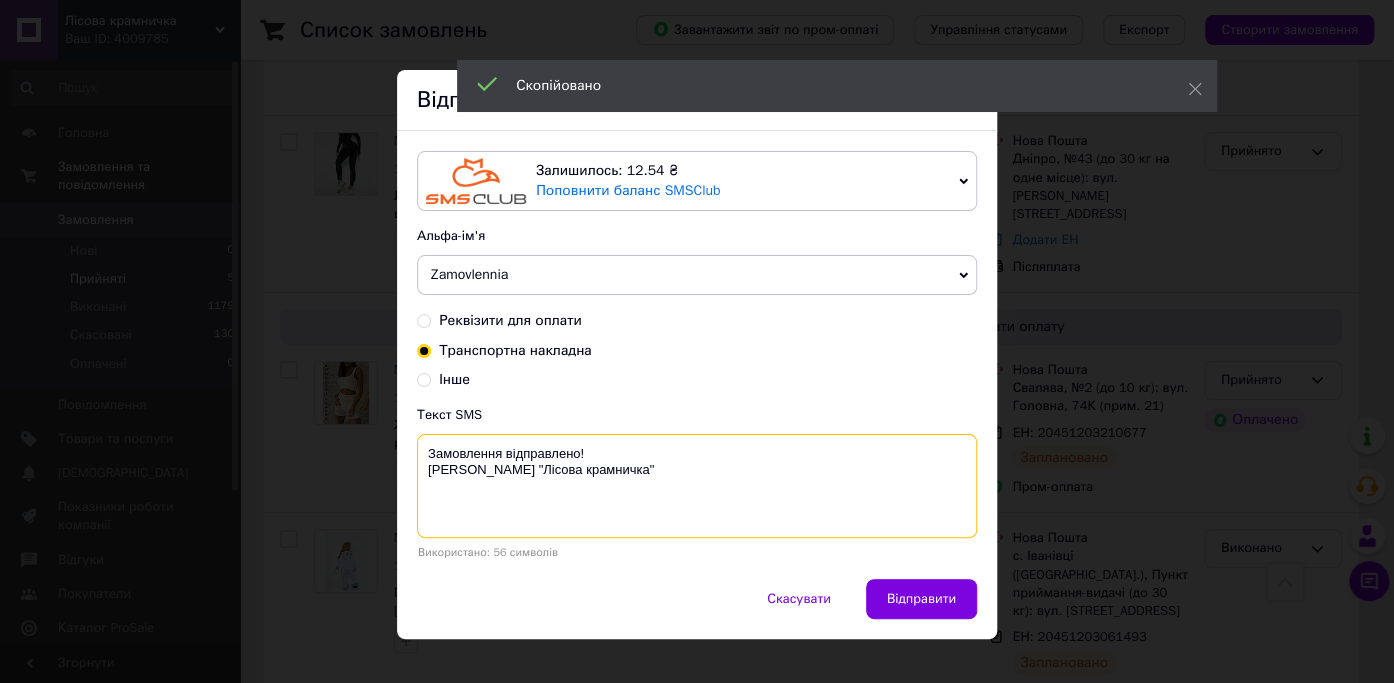 click on "Замовлення відправлено!
[PERSON_NAME] "Лісова крамничка"" at bounding box center (697, 486) 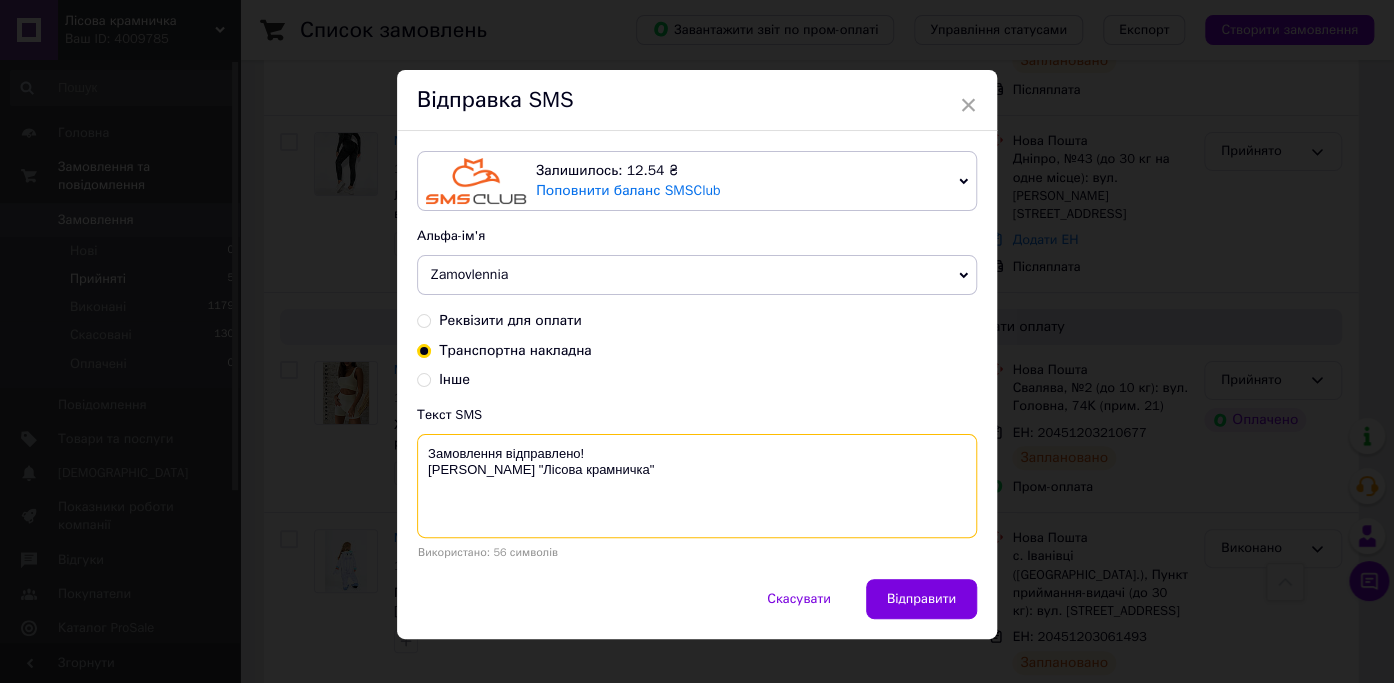 paste on "20451203210677" 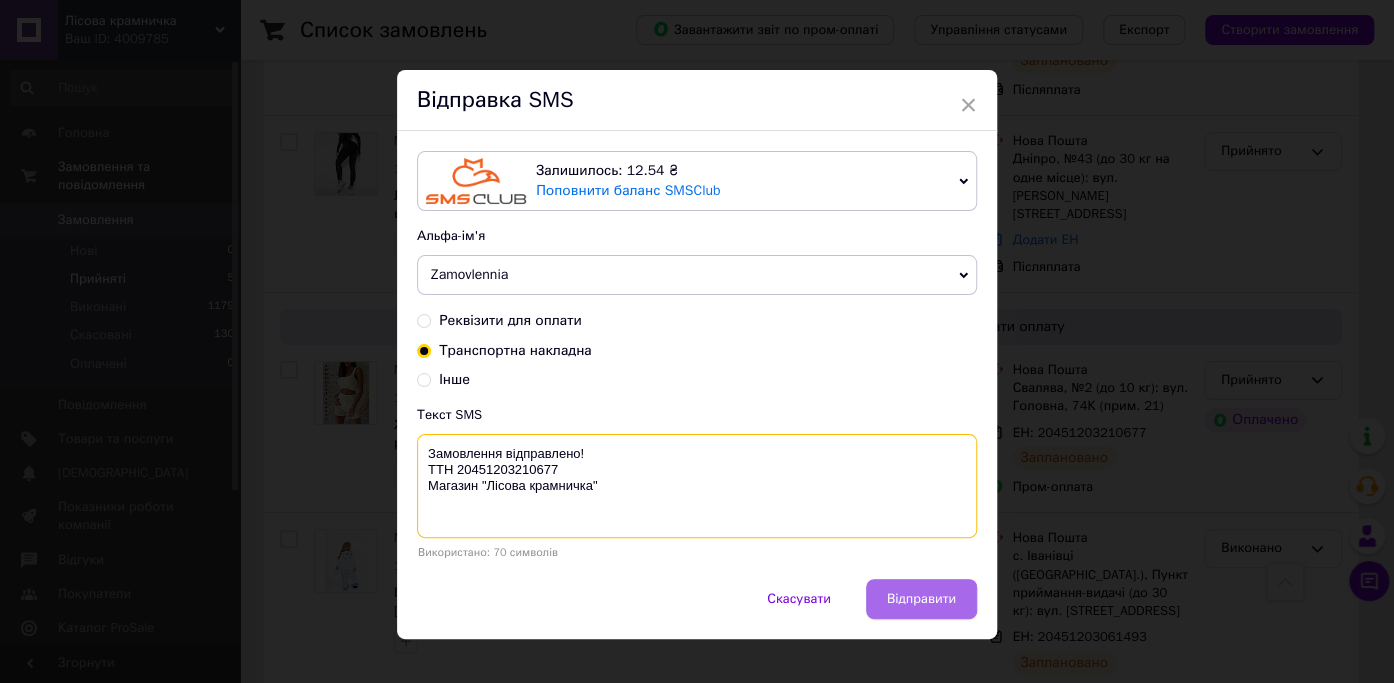 type on "Замовлення відправлено!
ТТН 20451203210677
Магазин "Лісова крамничка"" 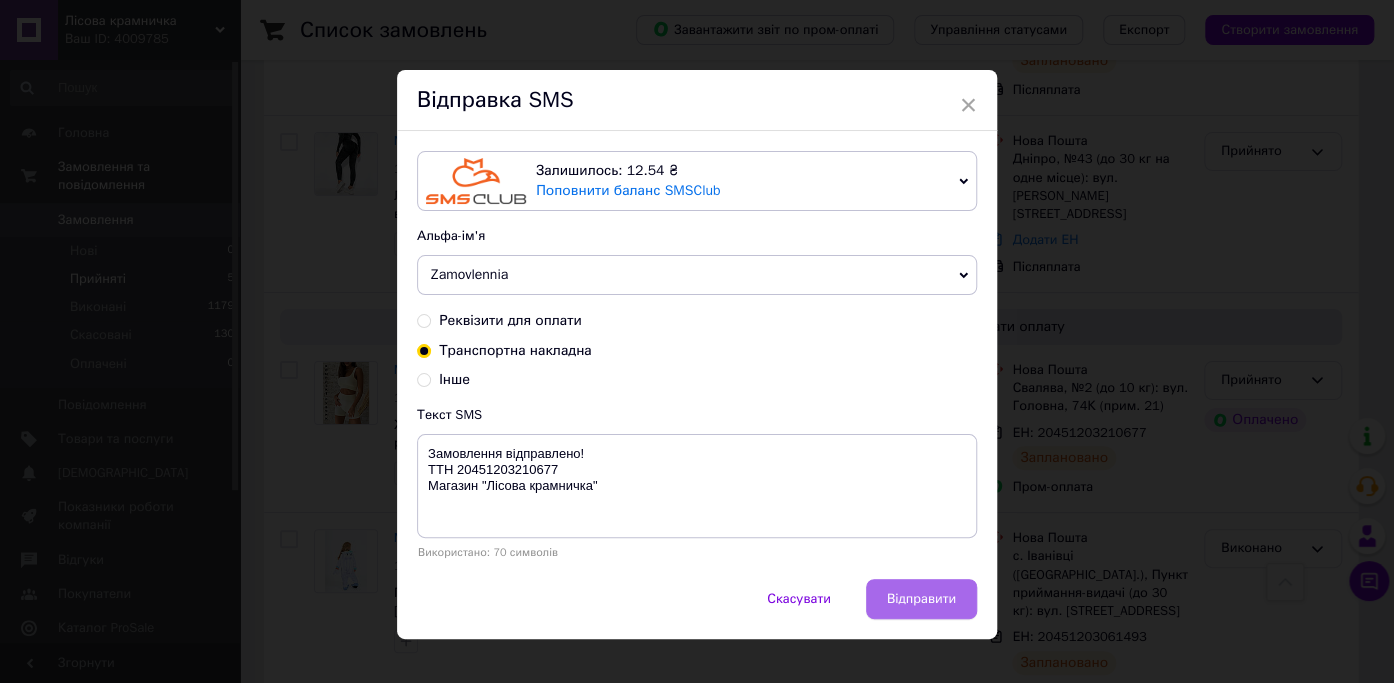 click on "Відправити" at bounding box center [921, 599] 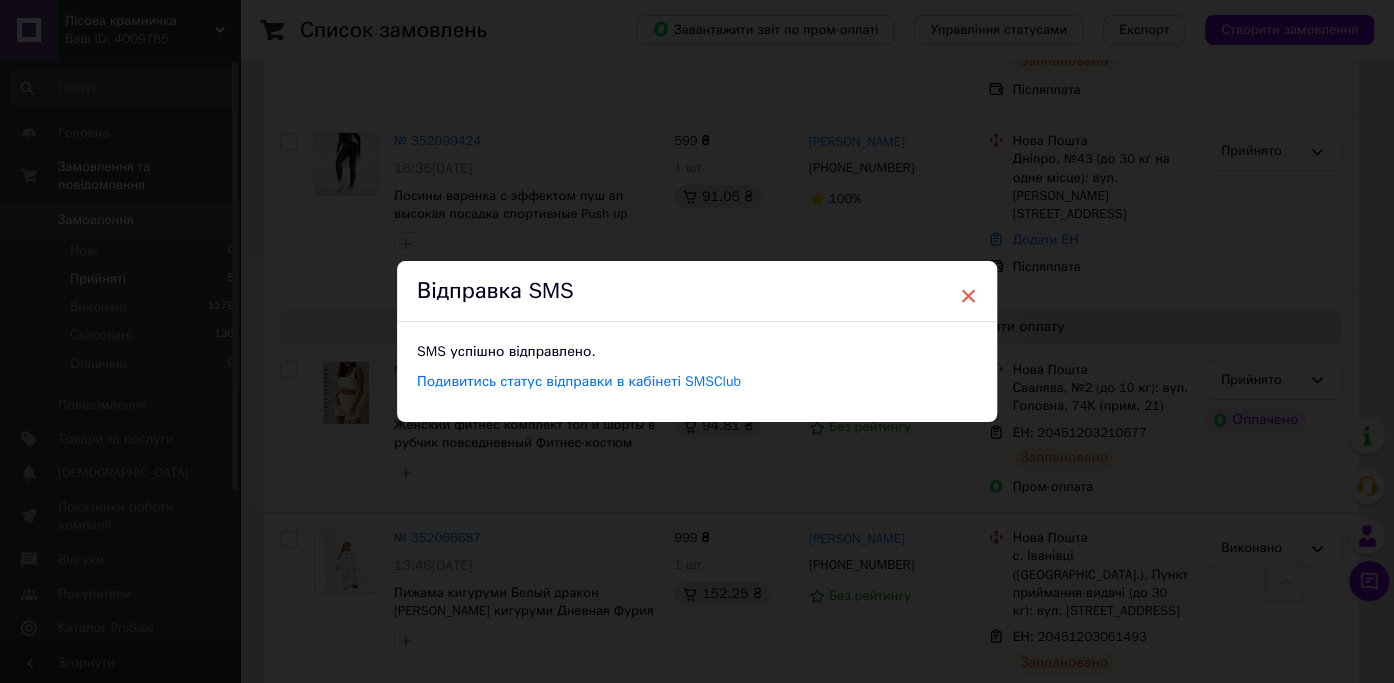click on "×" at bounding box center [968, 296] 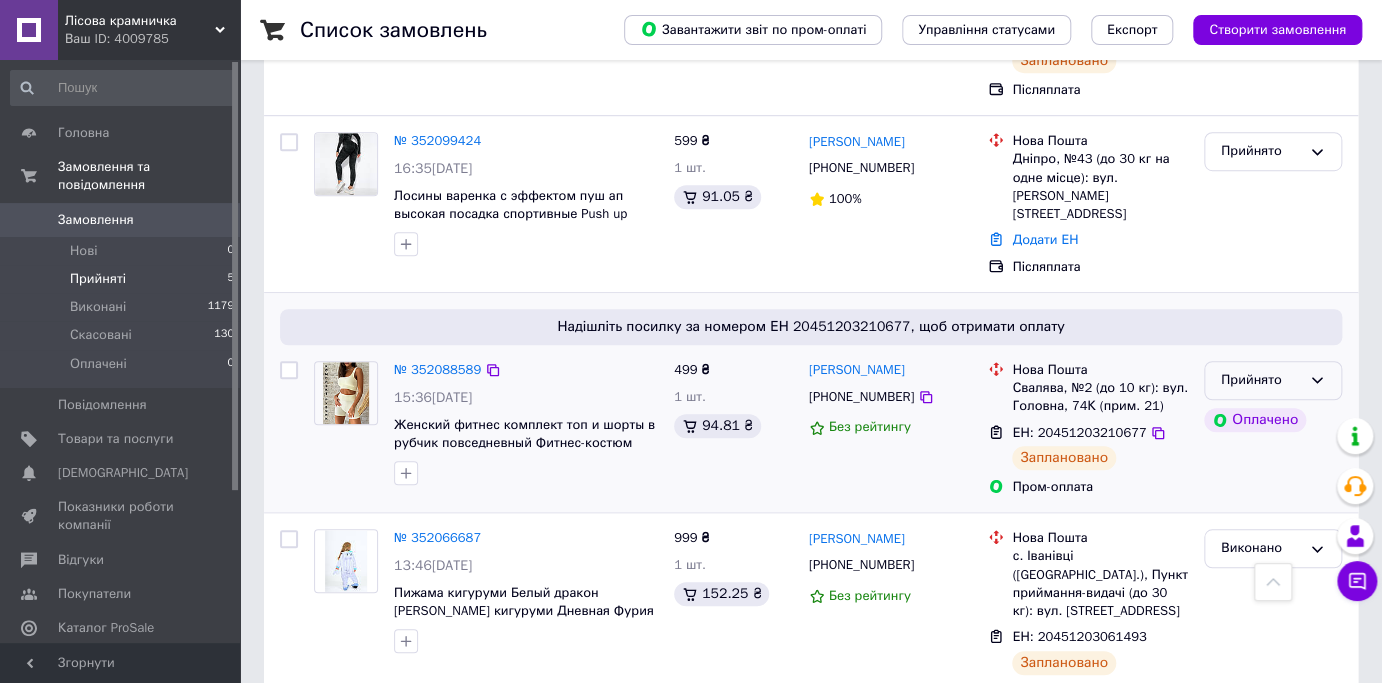 click on "Прийнято" at bounding box center [1261, 380] 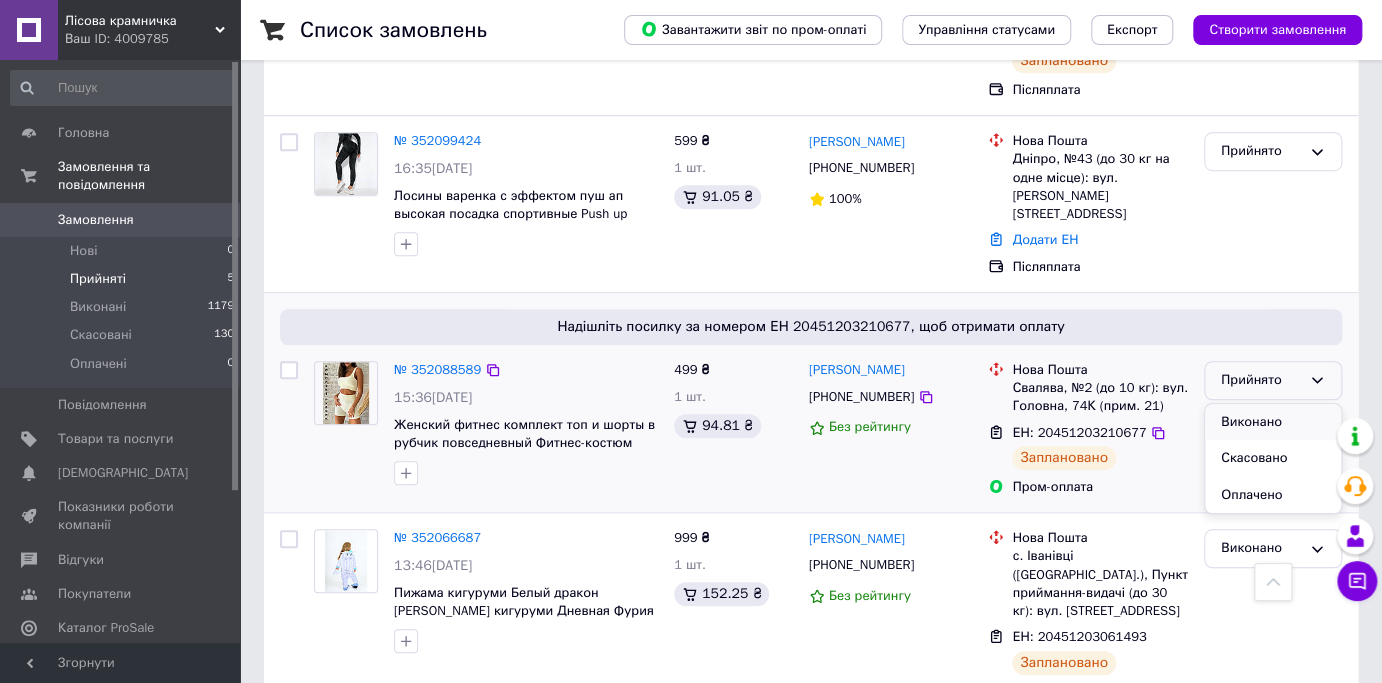 click on "Виконано" at bounding box center [1273, 422] 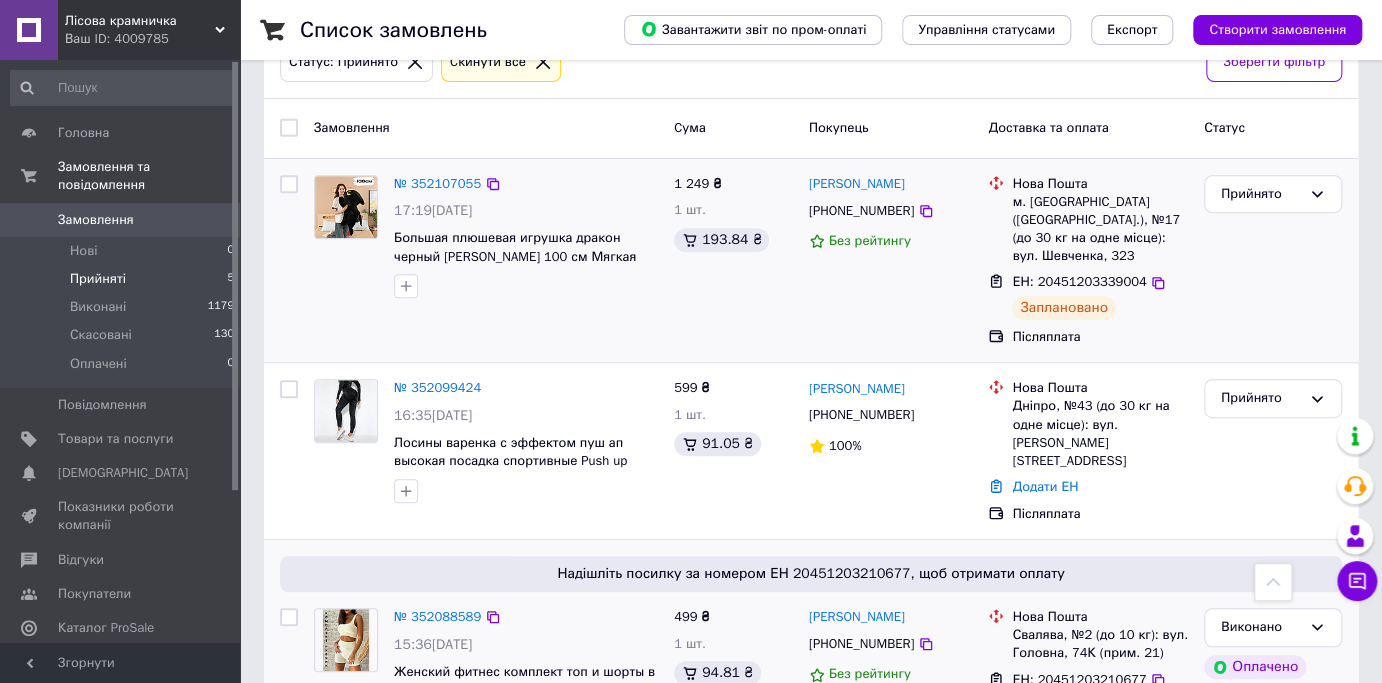 scroll, scrollTop: 189, scrollLeft: 0, axis: vertical 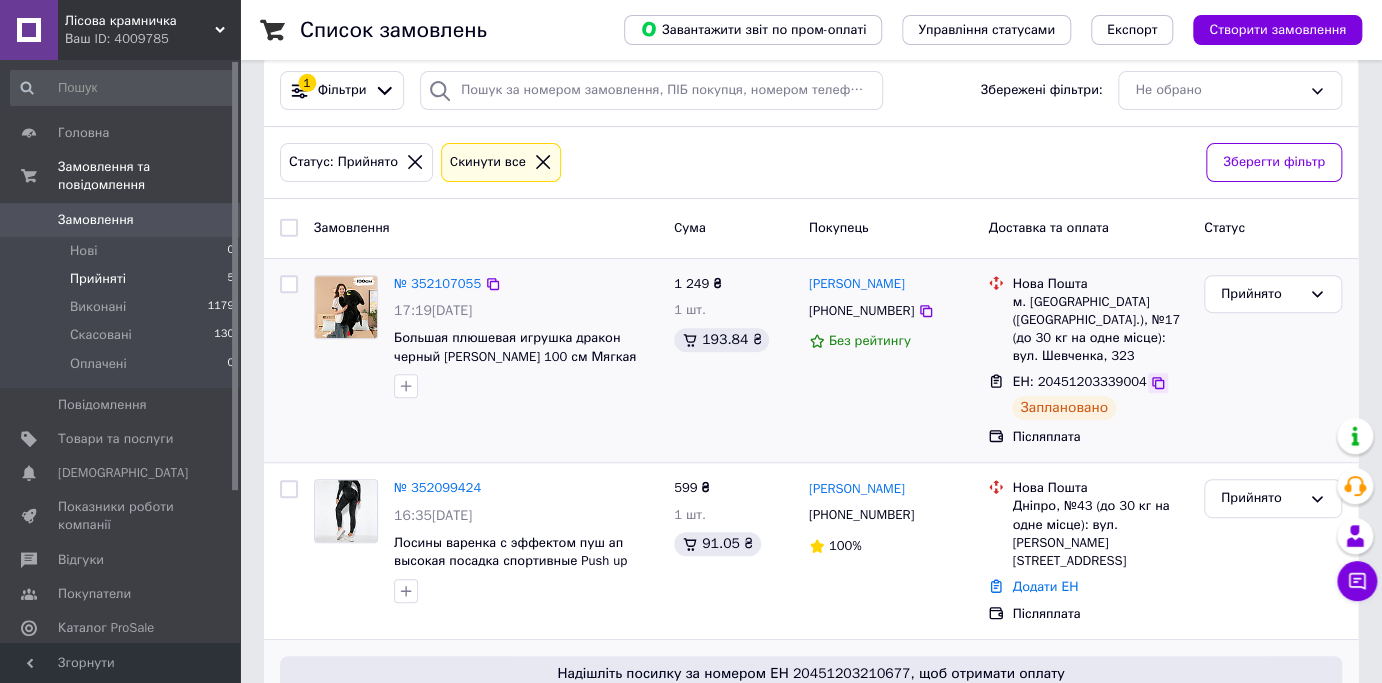 click 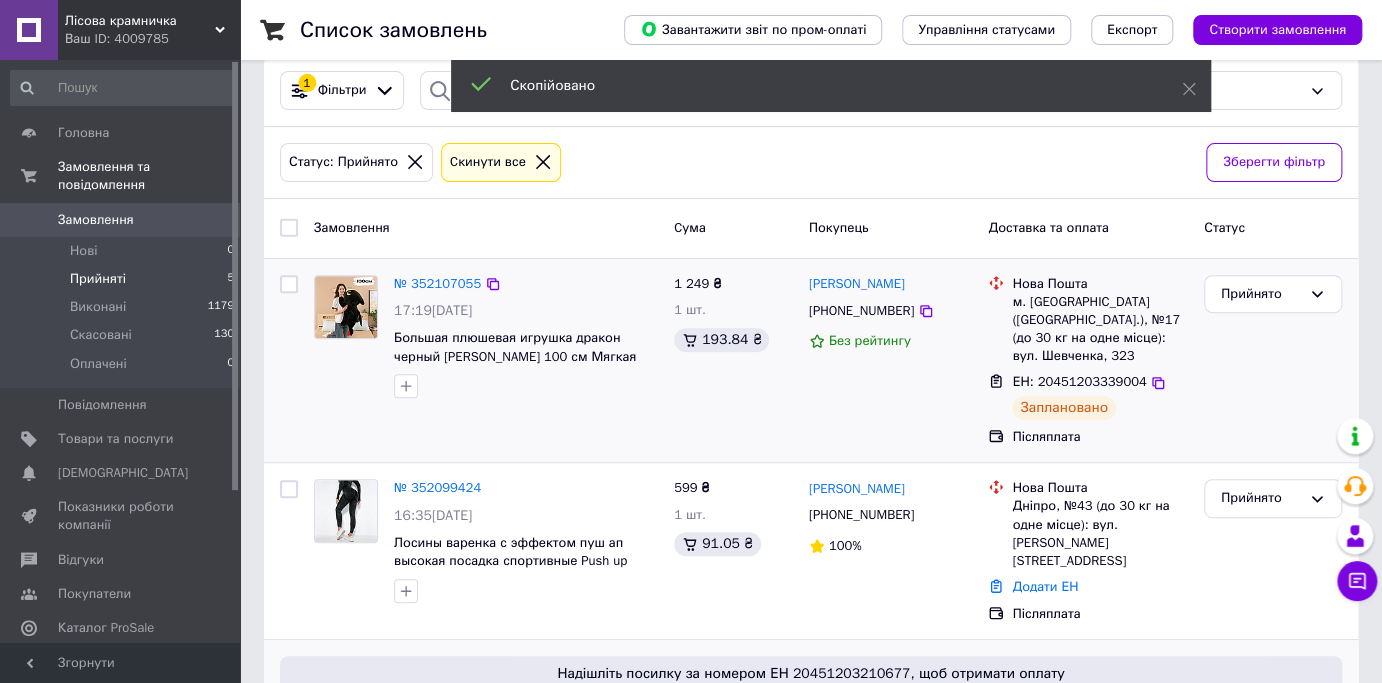 click on "[PHONE_NUMBER]" at bounding box center (861, 310) 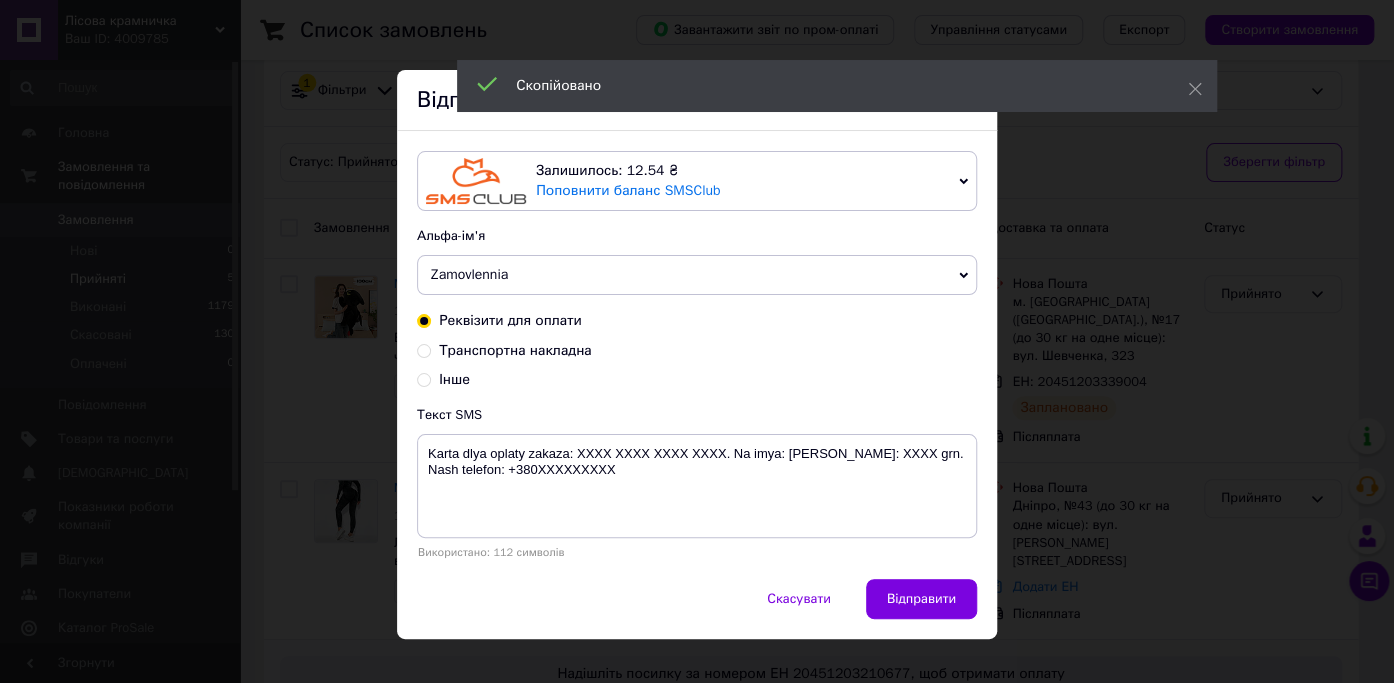 click on "Транспортна накладна" at bounding box center (515, 350) 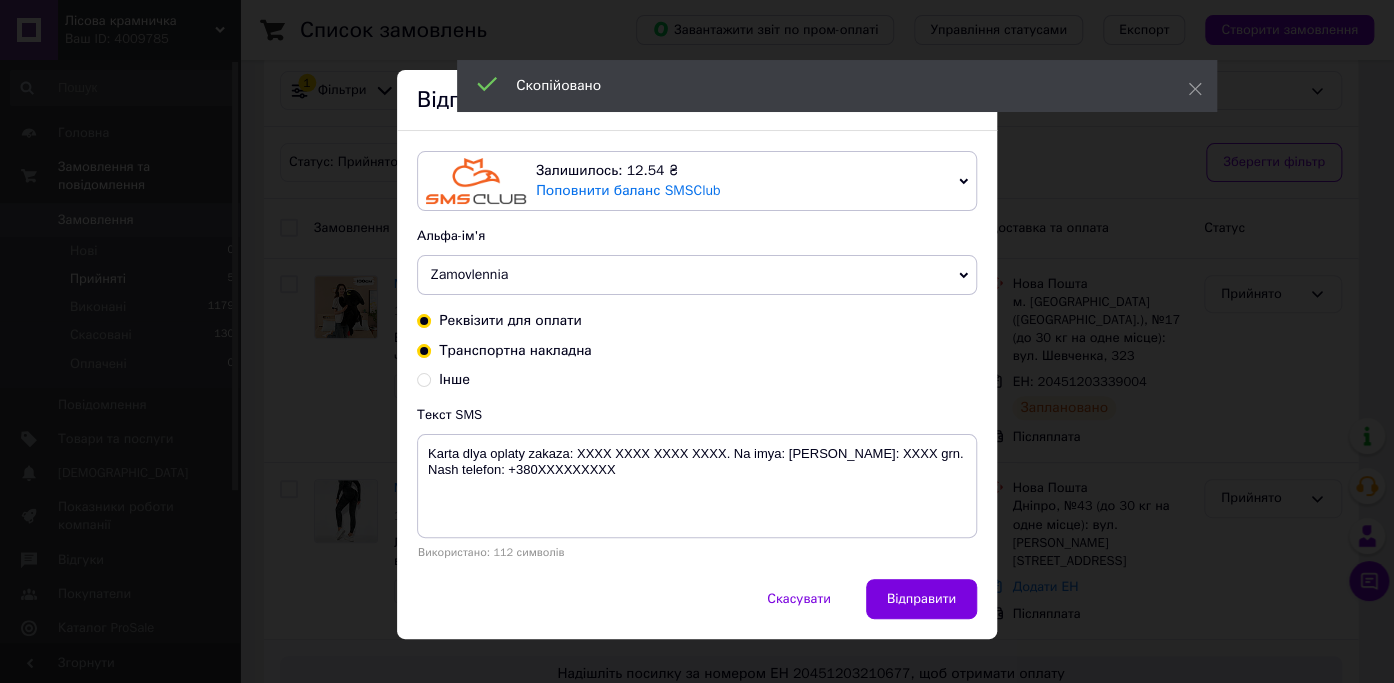 radio on "false" 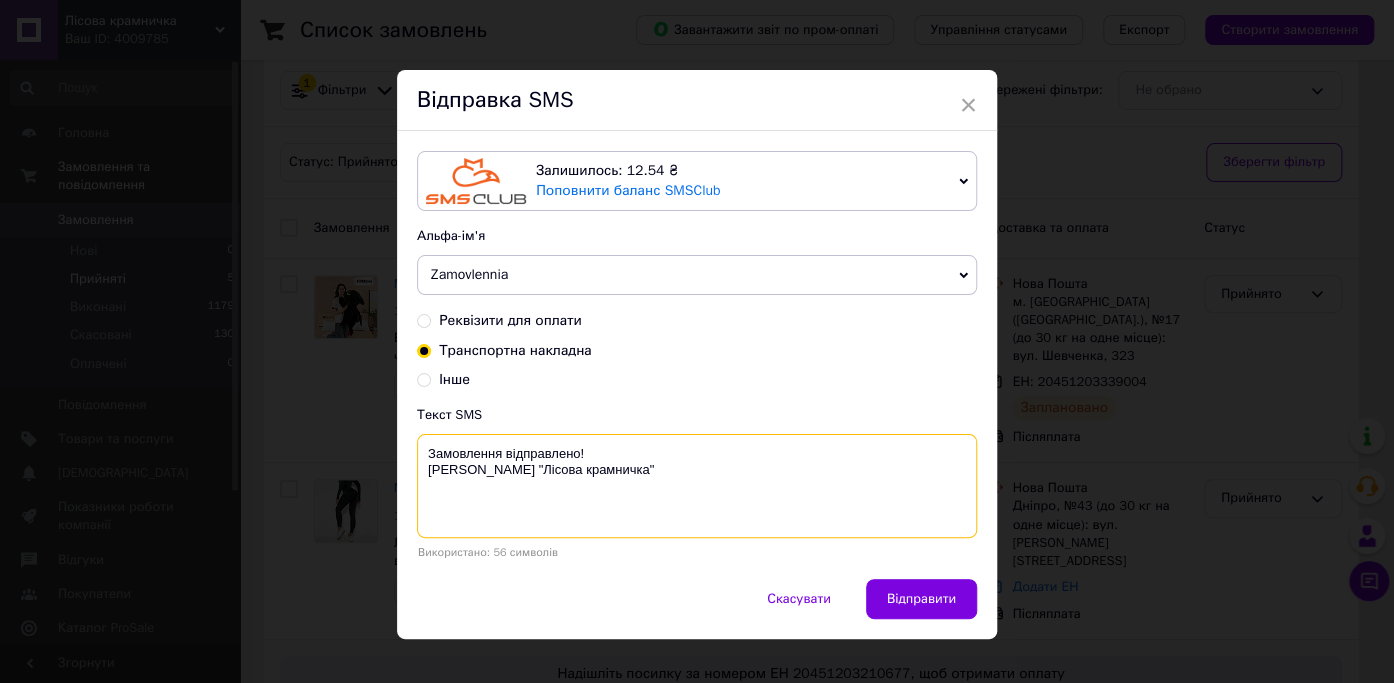 click on "Замовлення відправлено!
[PERSON_NAME] "Лісова крамничка"" at bounding box center [697, 486] 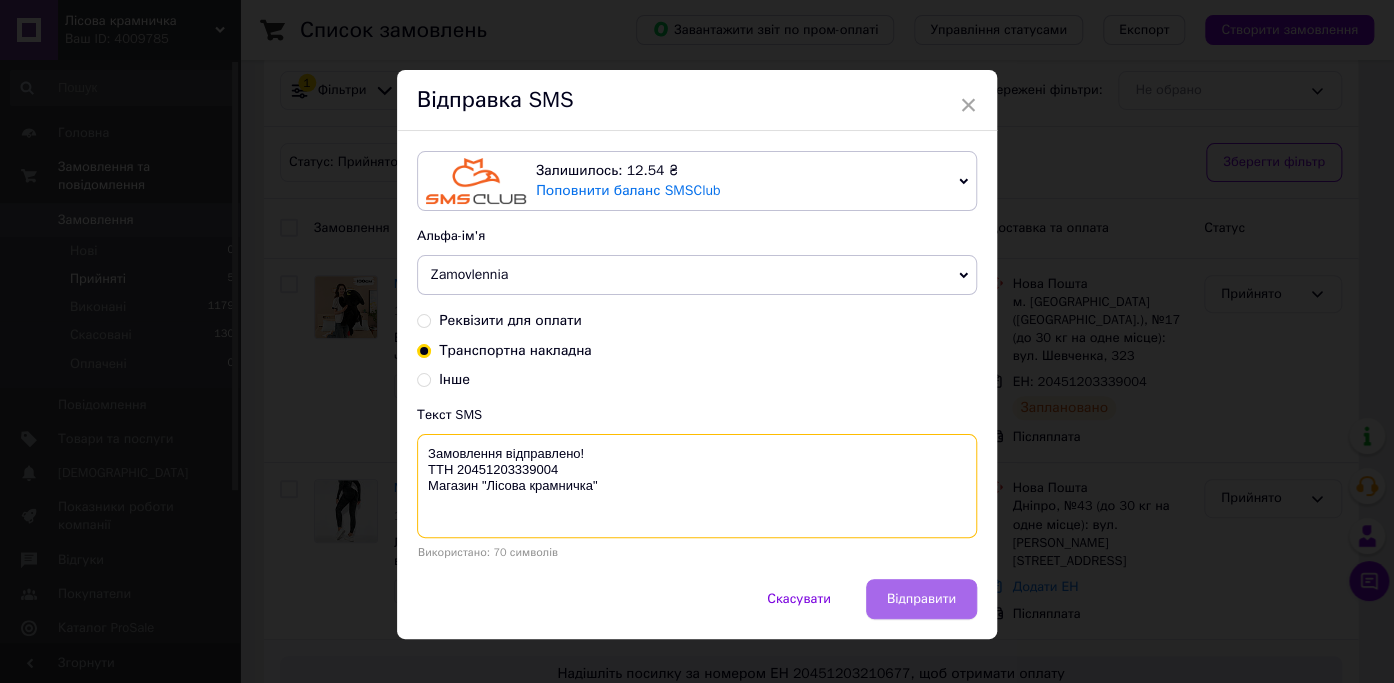 type on "Замовлення відправлено!
ТТН 20451203339004
Магазин "Лісова крамничка"" 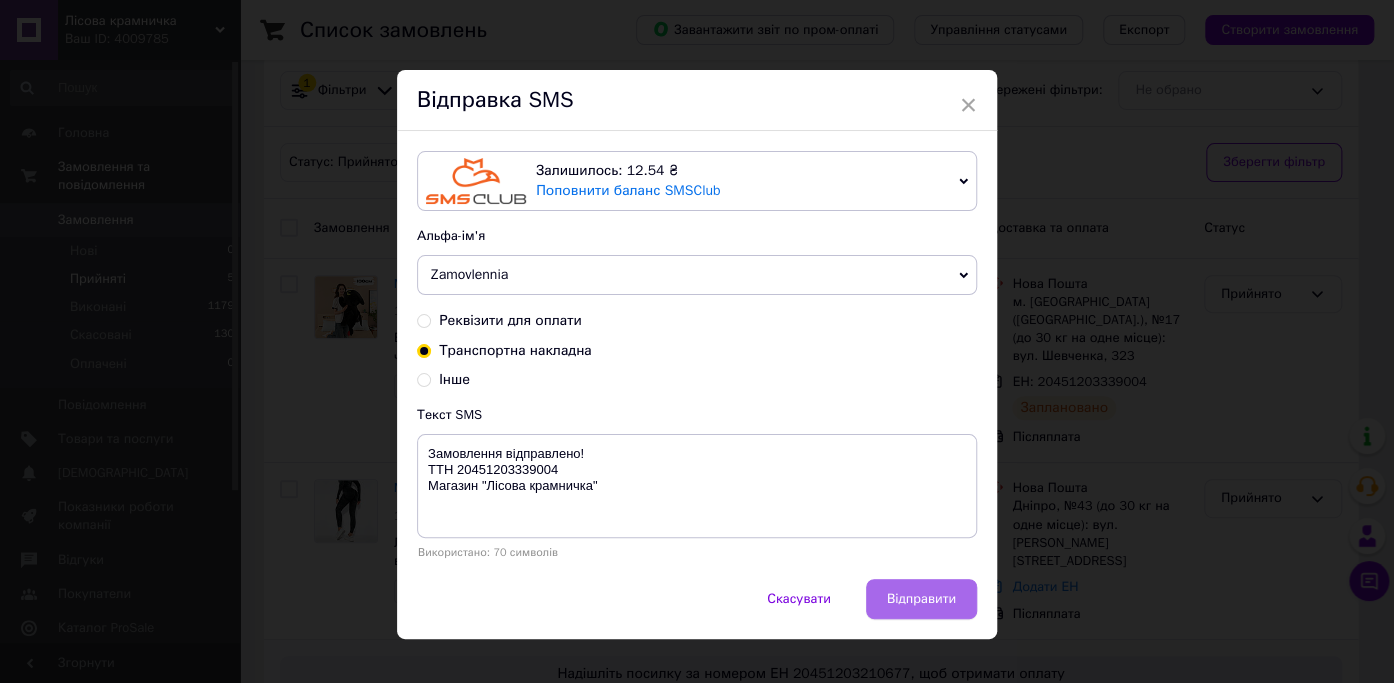 click on "Відправити" at bounding box center (921, 599) 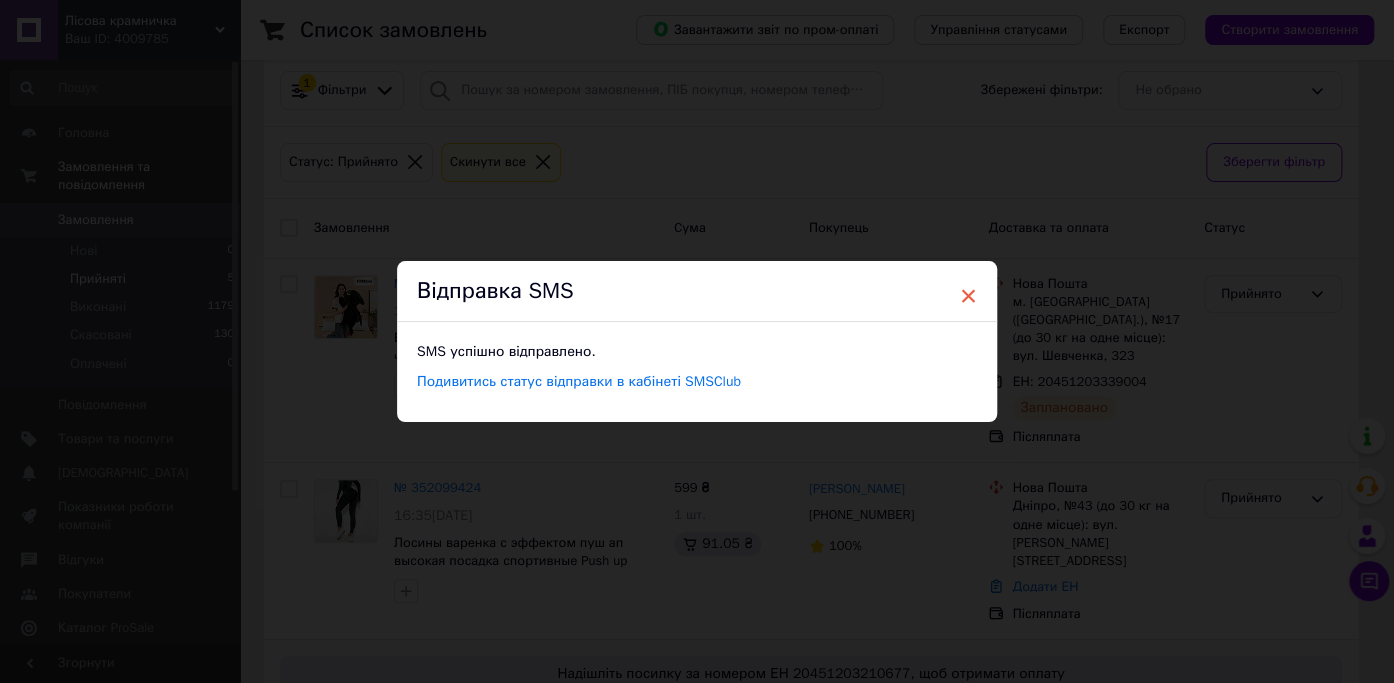 click on "×" at bounding box center (968, 296) 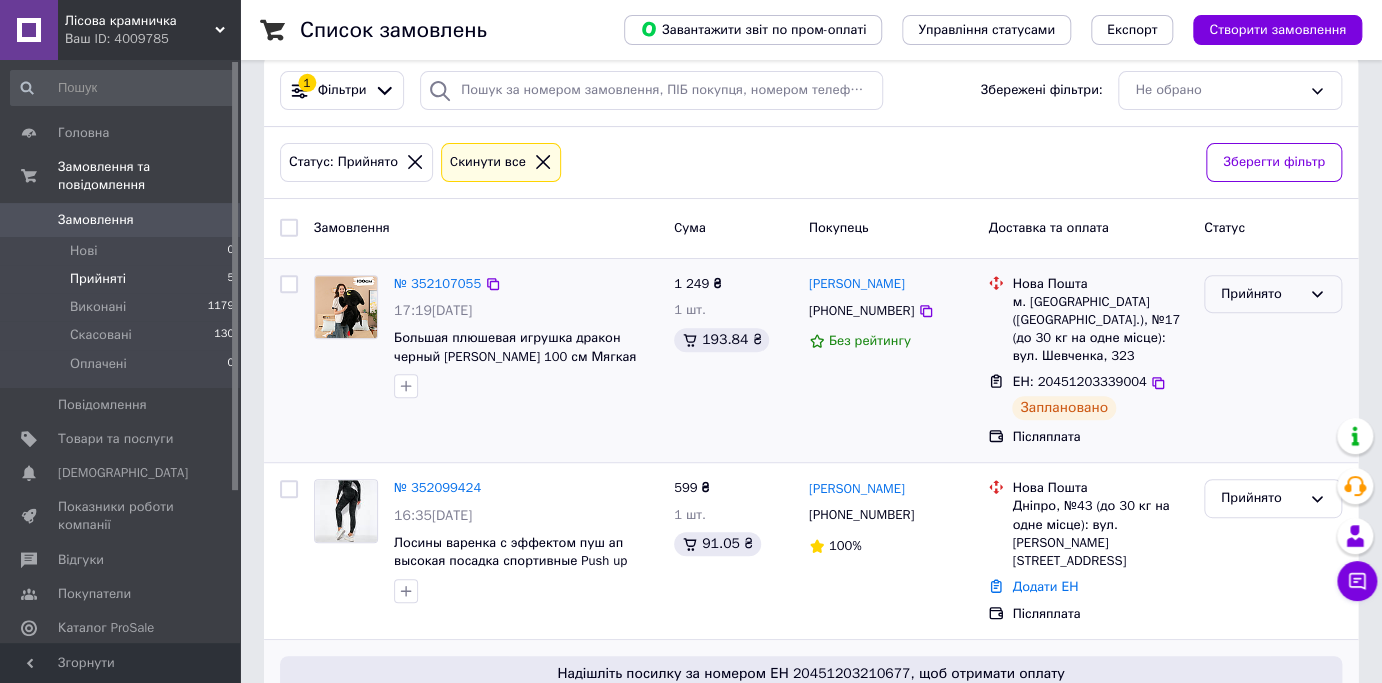 click on "Прийнято" at bounding box center (1261, 294) 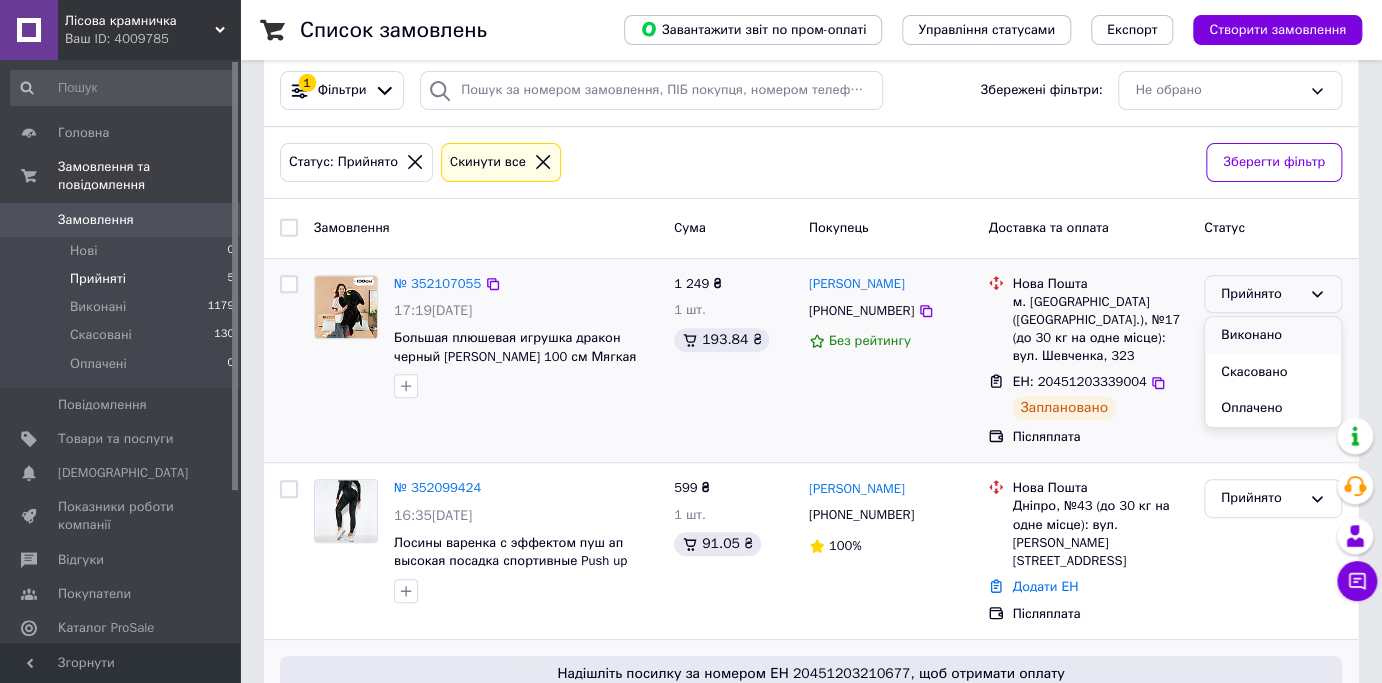 click on "Виконано" at bounding box center (1273, 335) 